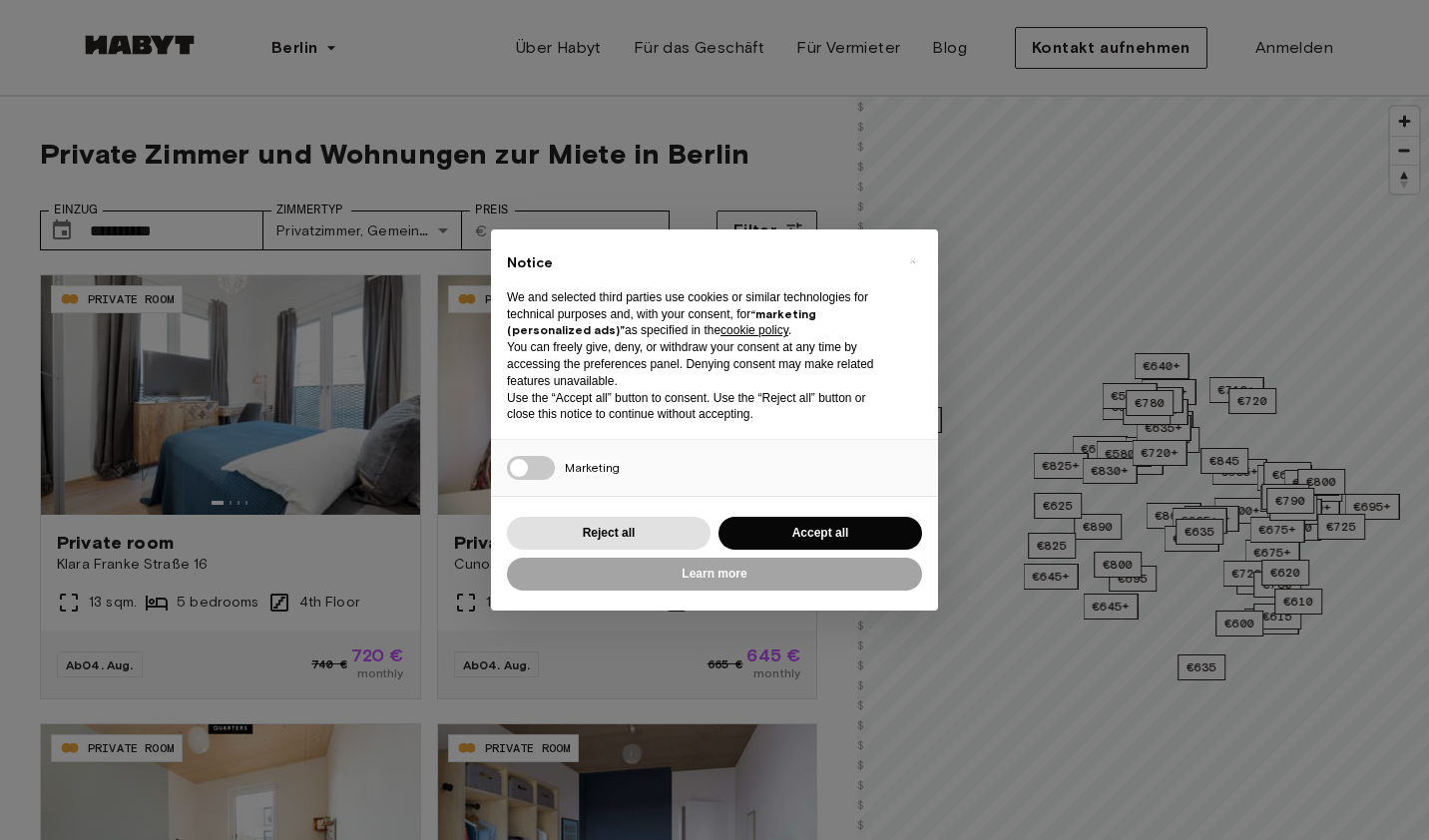 click on "**********" at bounding box center [714, 2459] 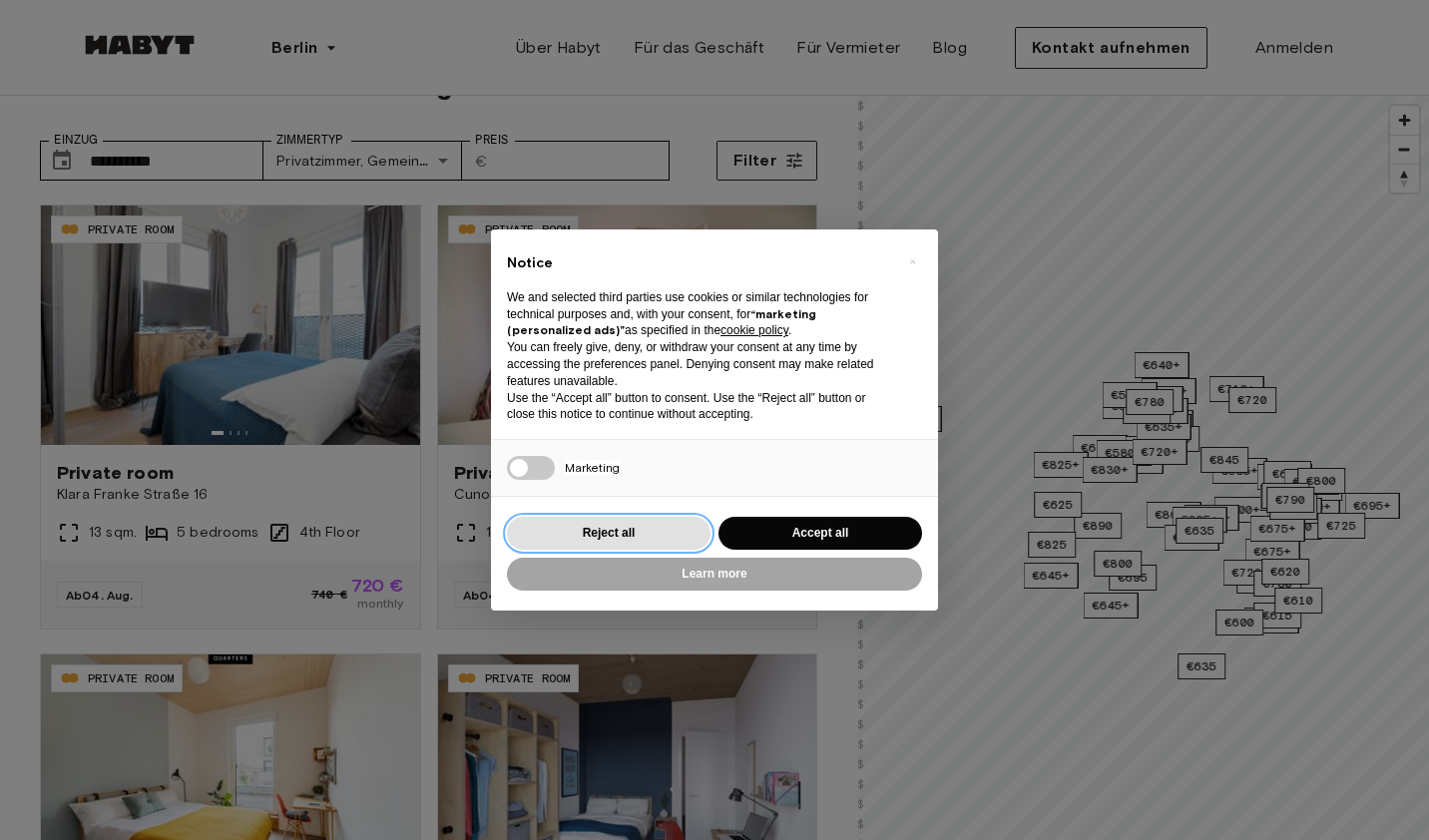 click on "Reject all" at bounding box center (609, 533) 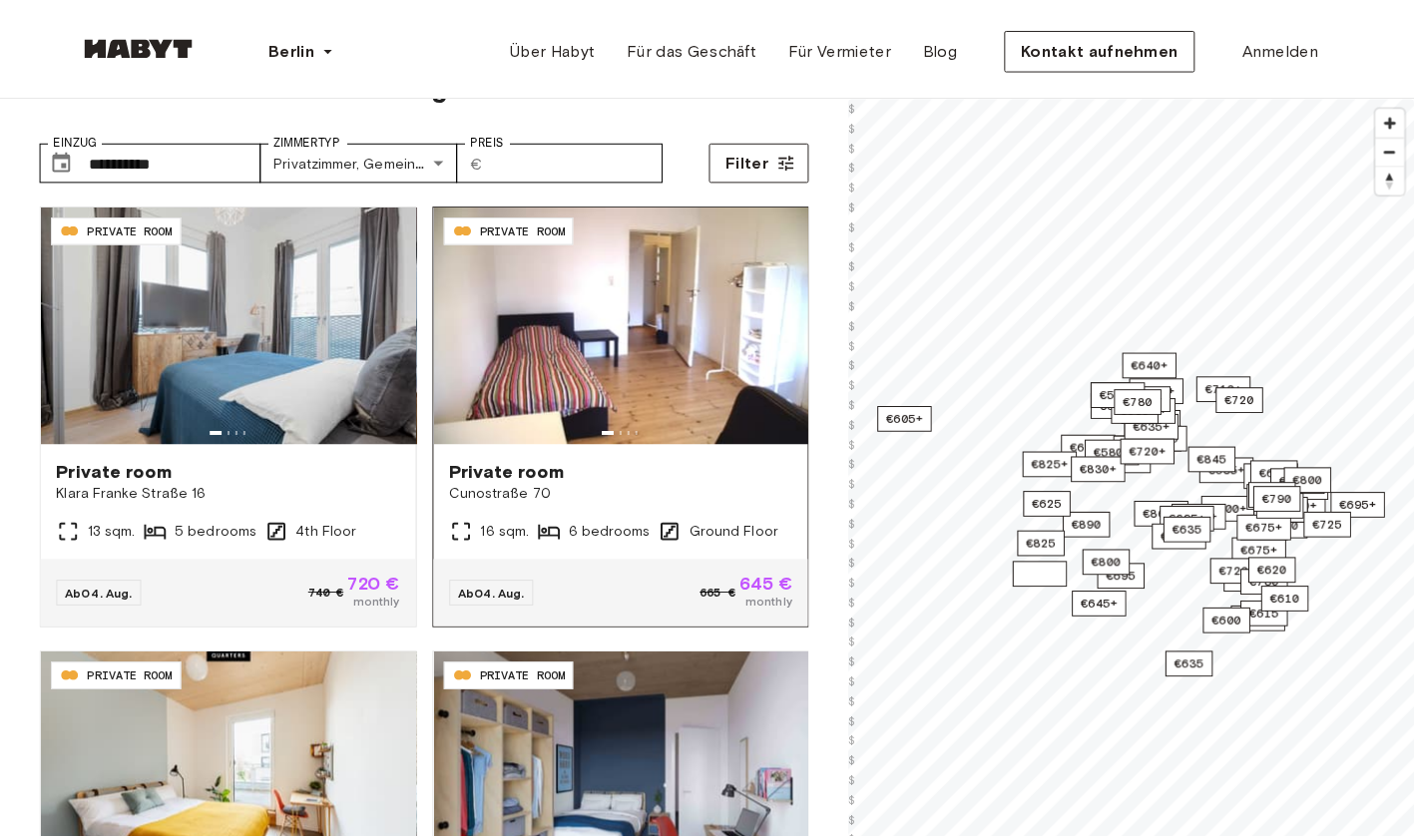 scroll, scrollTop: 70, scrollLeft: 0, axis: vertical 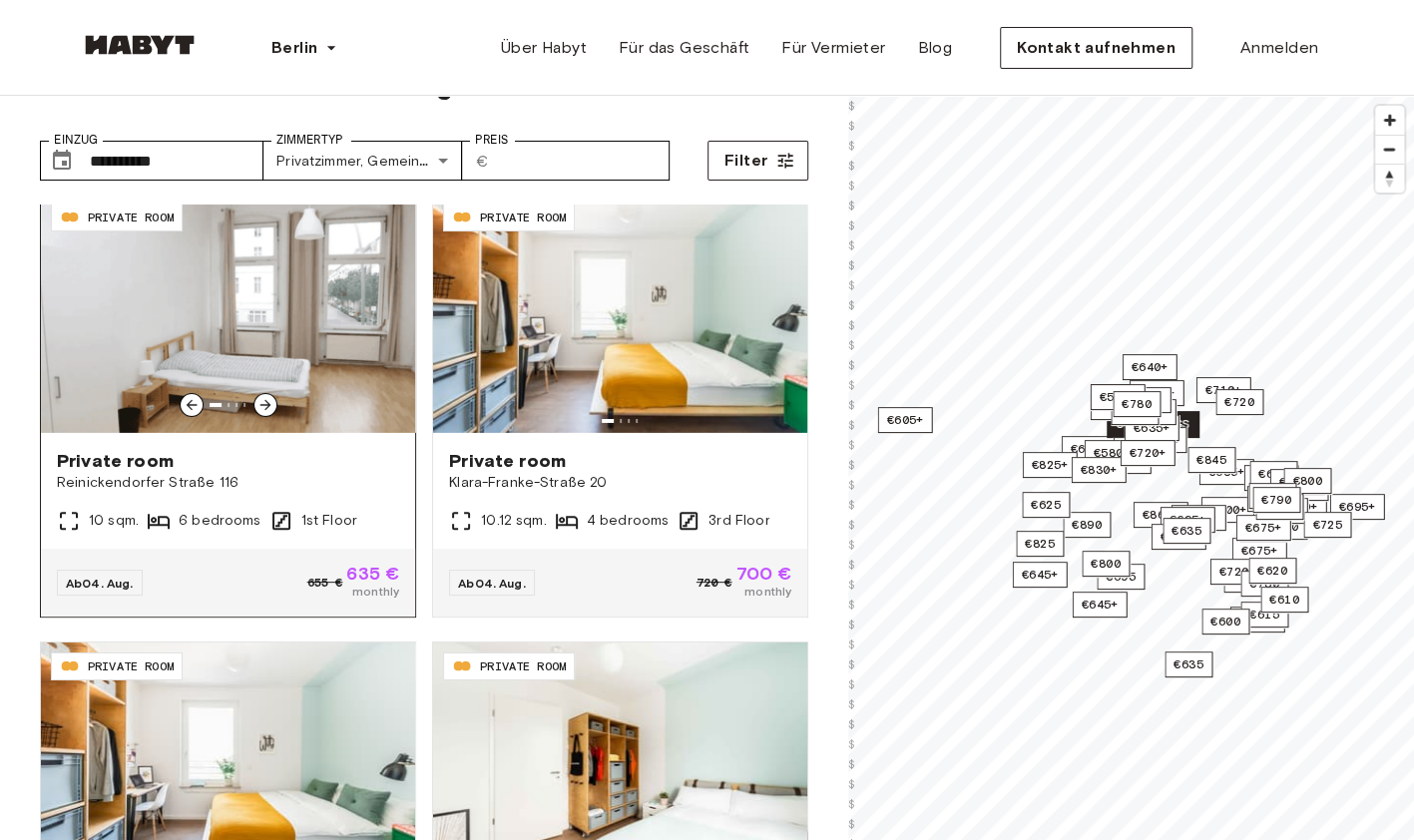 click at bounding box center [228, 313] 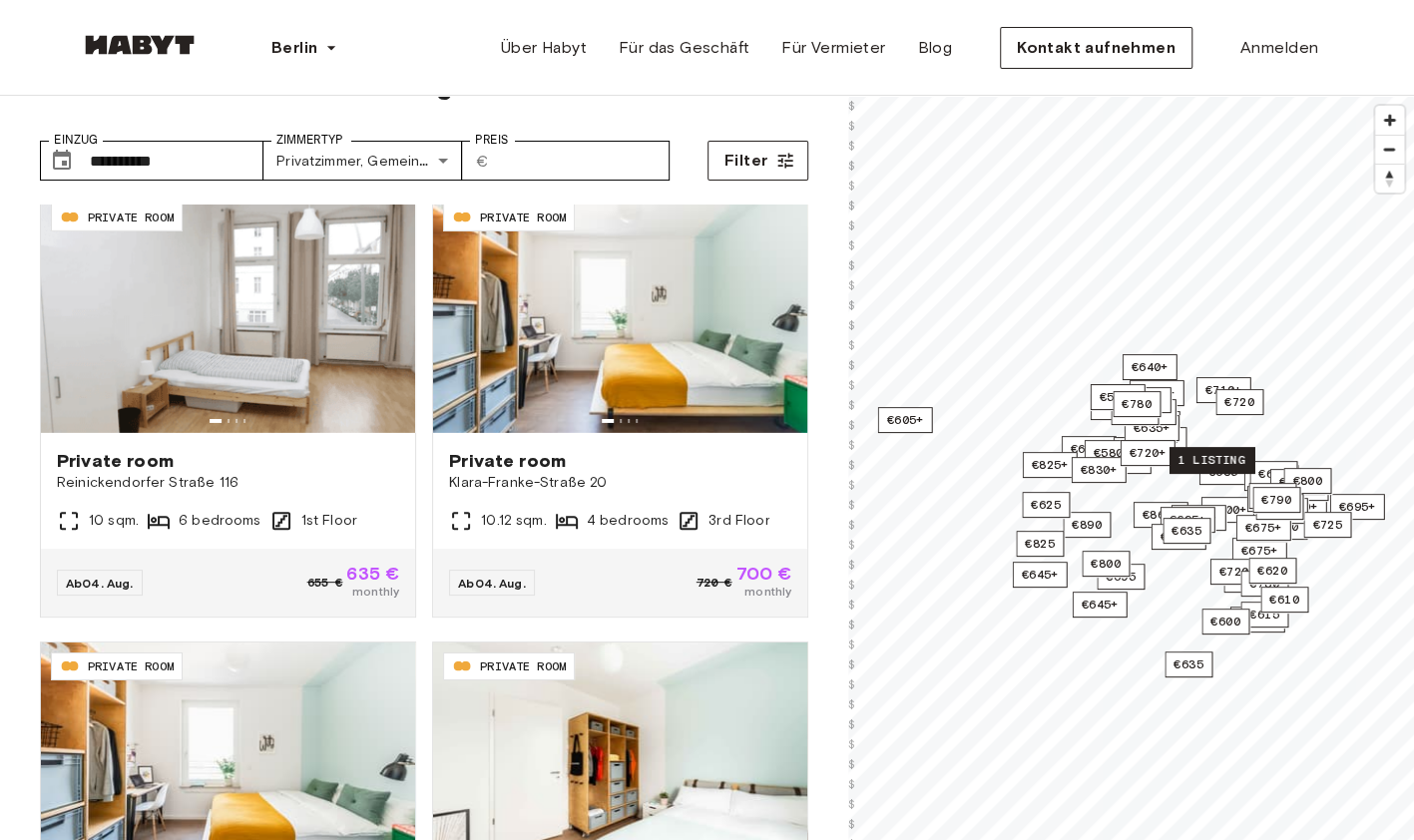 scroll, scrollTop: 0, scrollLeft: 0, axis: both 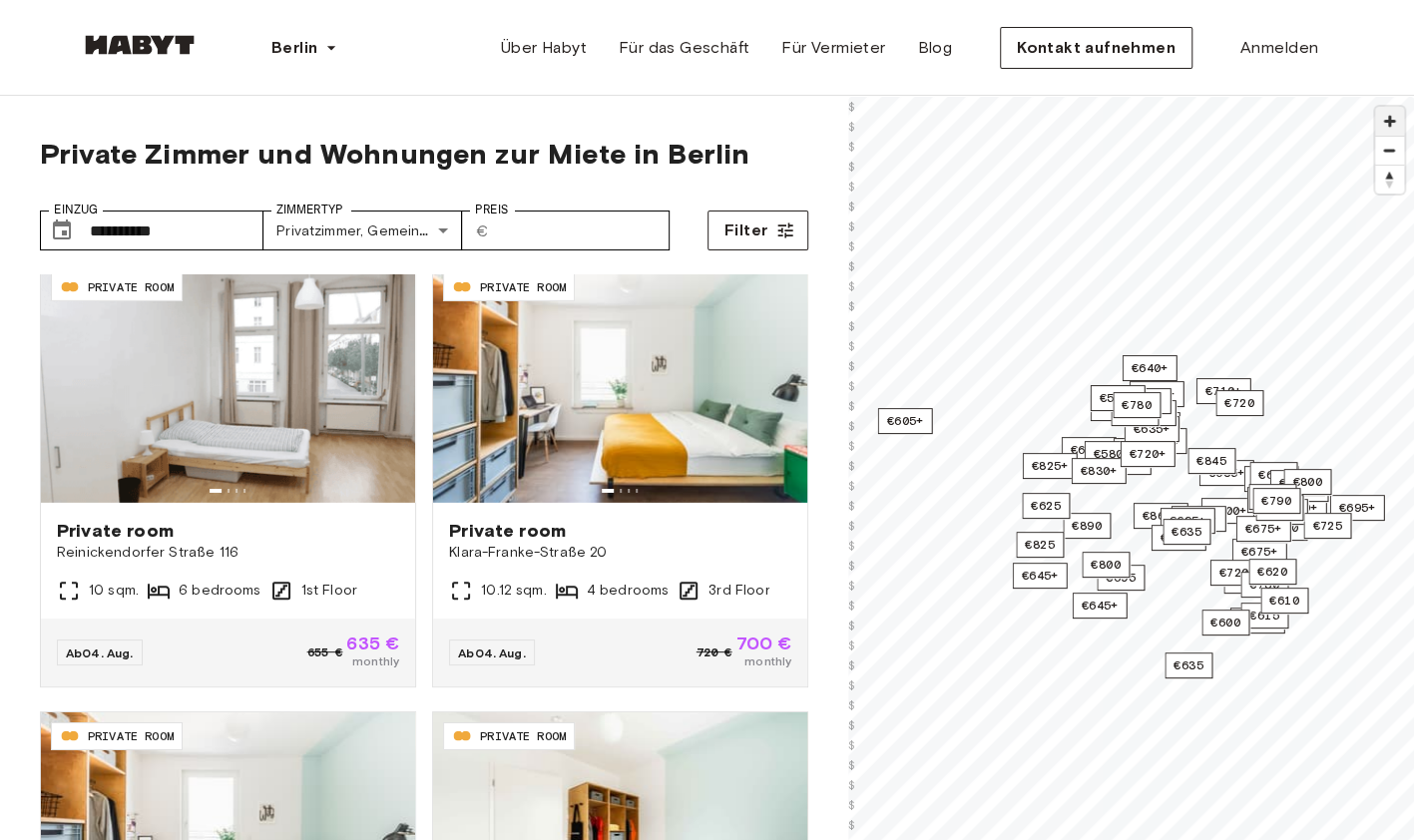 click at bounding box center [1389, 121] 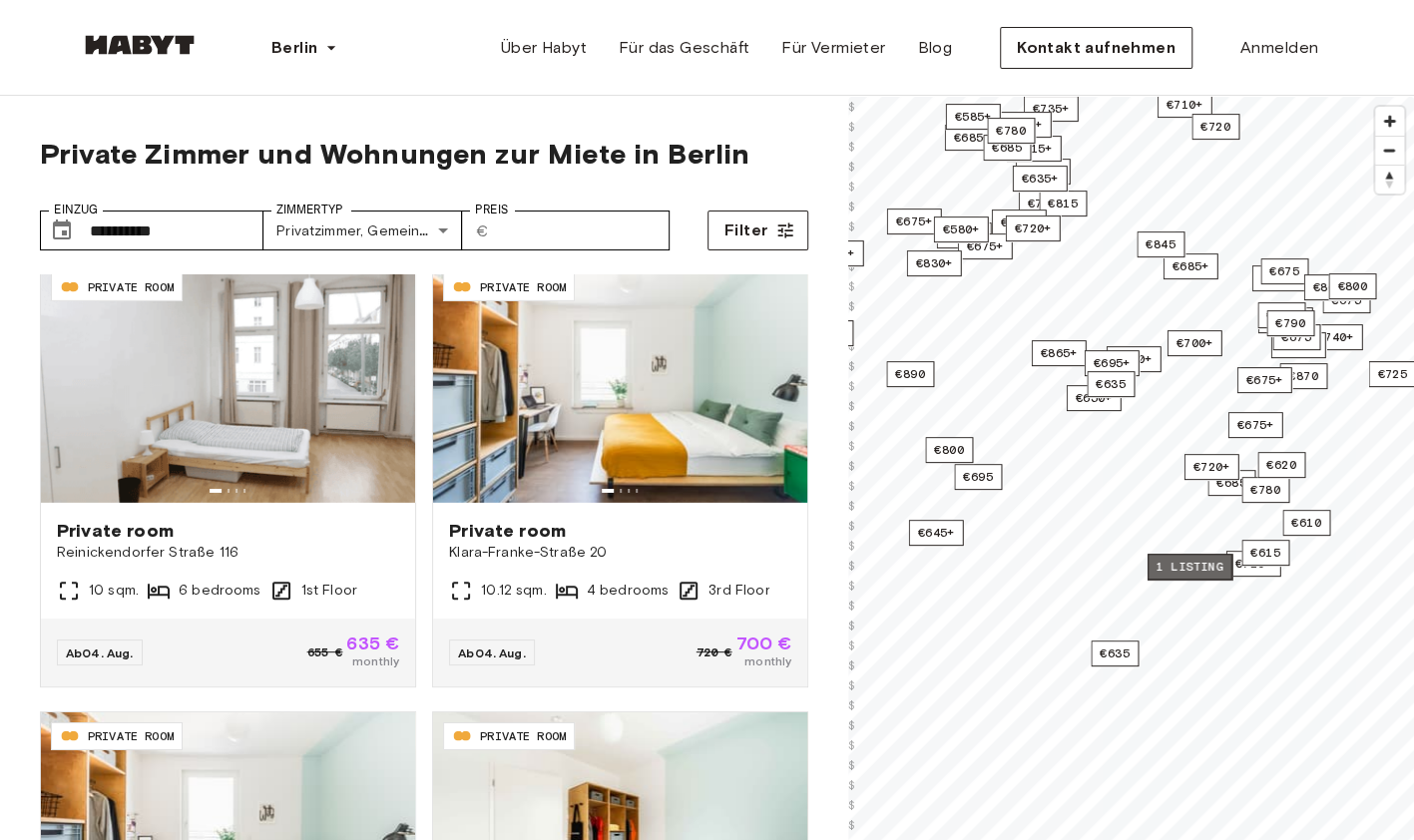 click on "1 listing" at bounding box center (1189, 567) 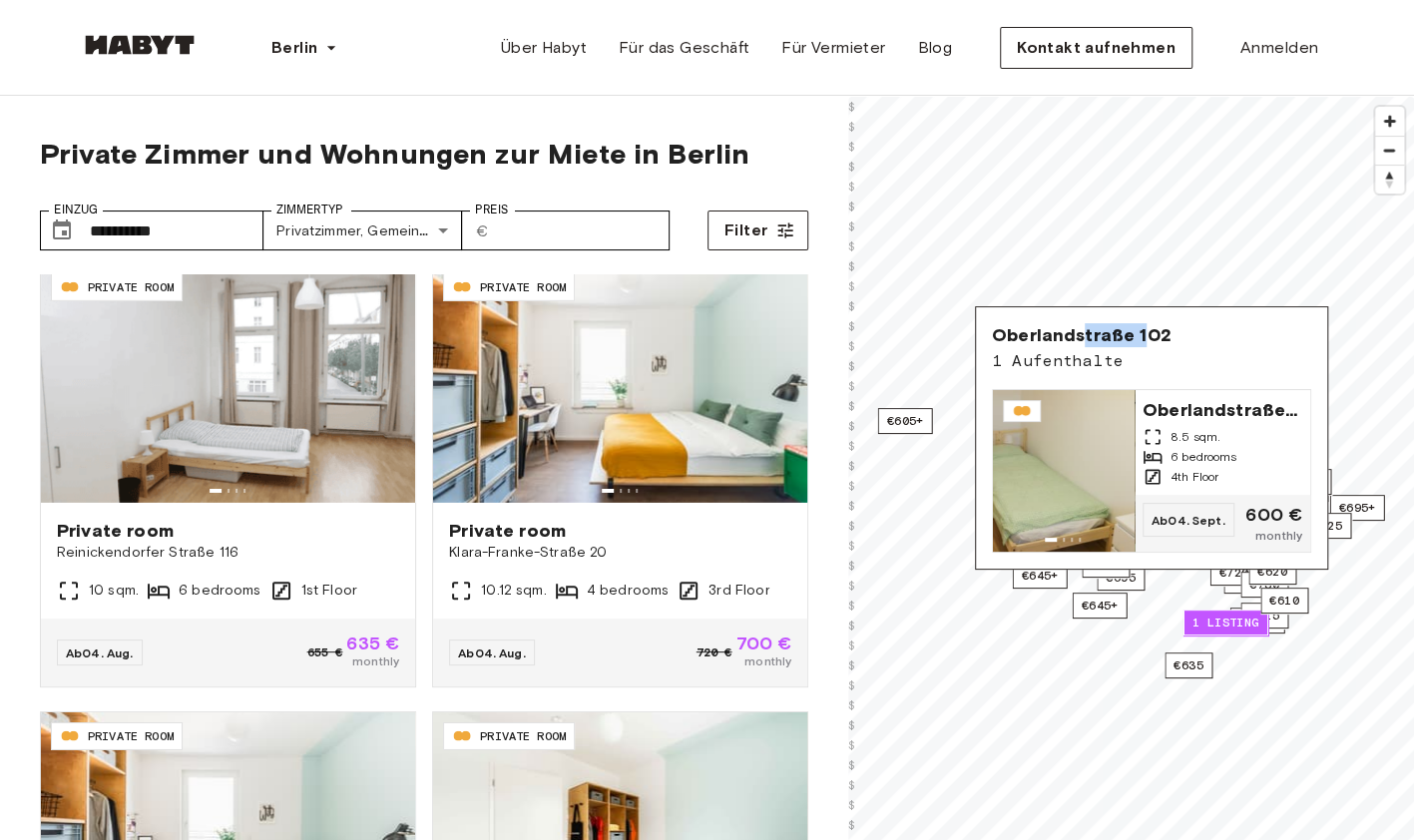 drag, startPoint x: 1078, startPoint y: 341, endPoint x: 1143, endPoint y: 333, distance: 65.490457 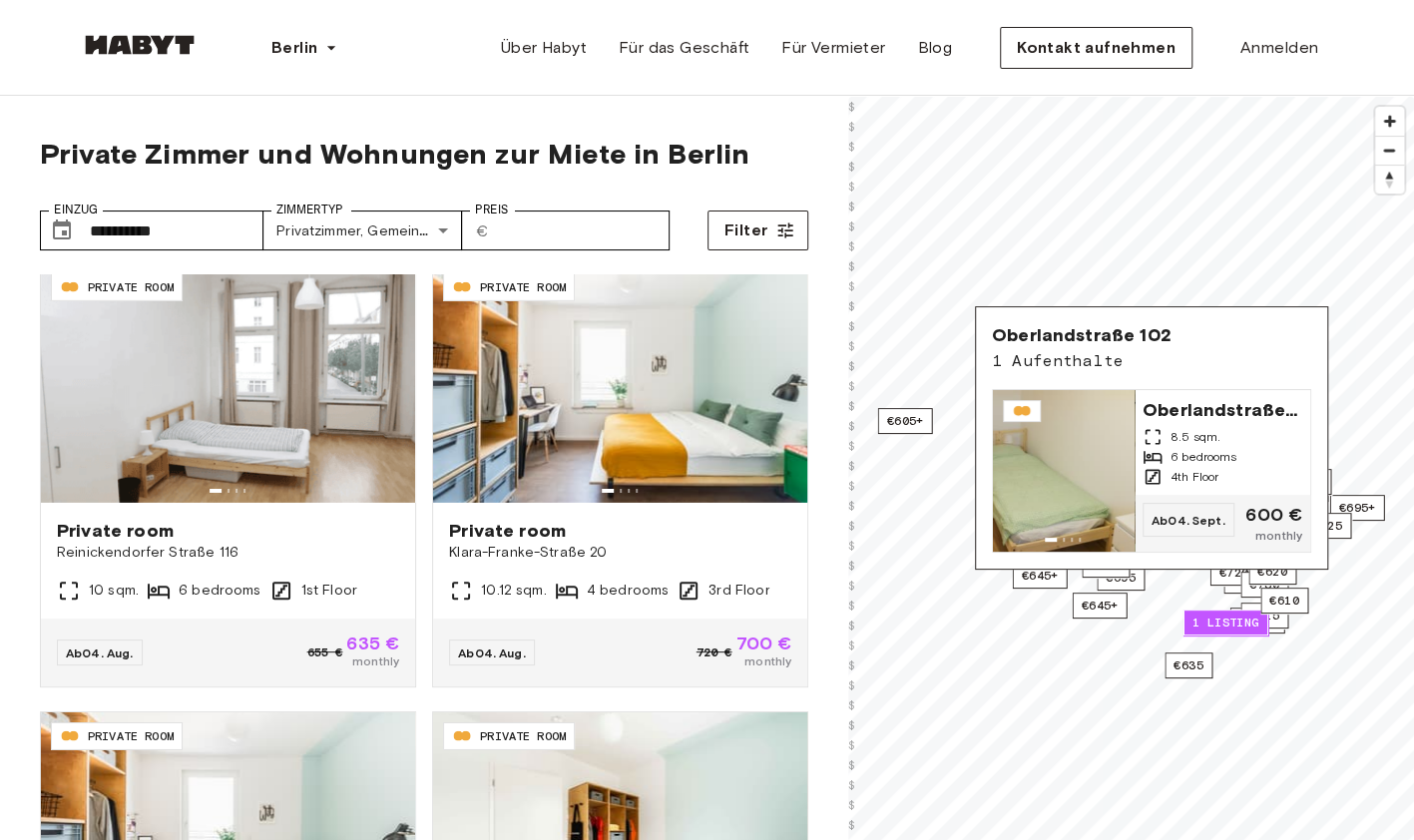 drag, startPoint x: 1143, startPoint y: 333, endPoint x: 1070, endPoint y: 335, distance: 73.02739 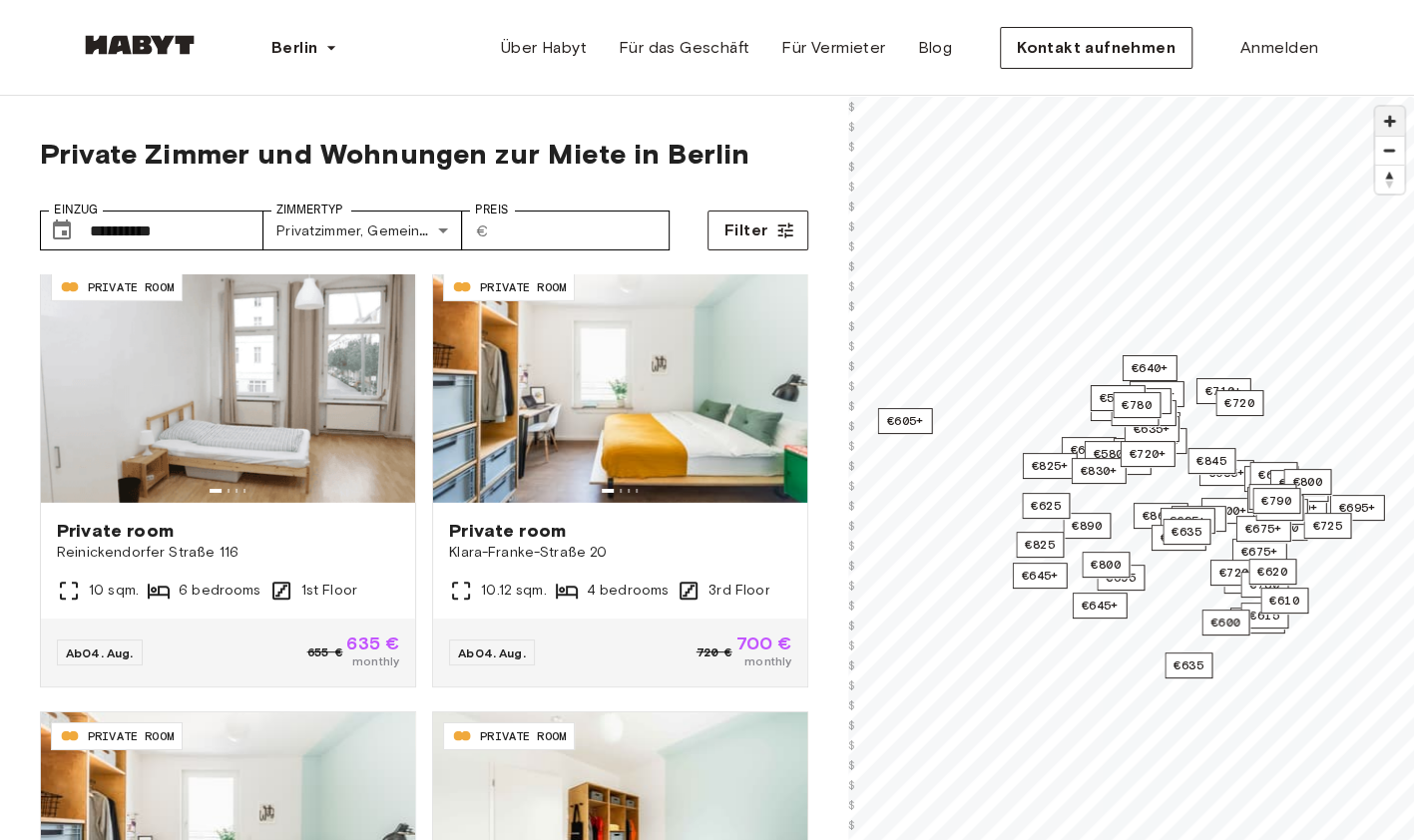 click at bounding box center [1389, 121] 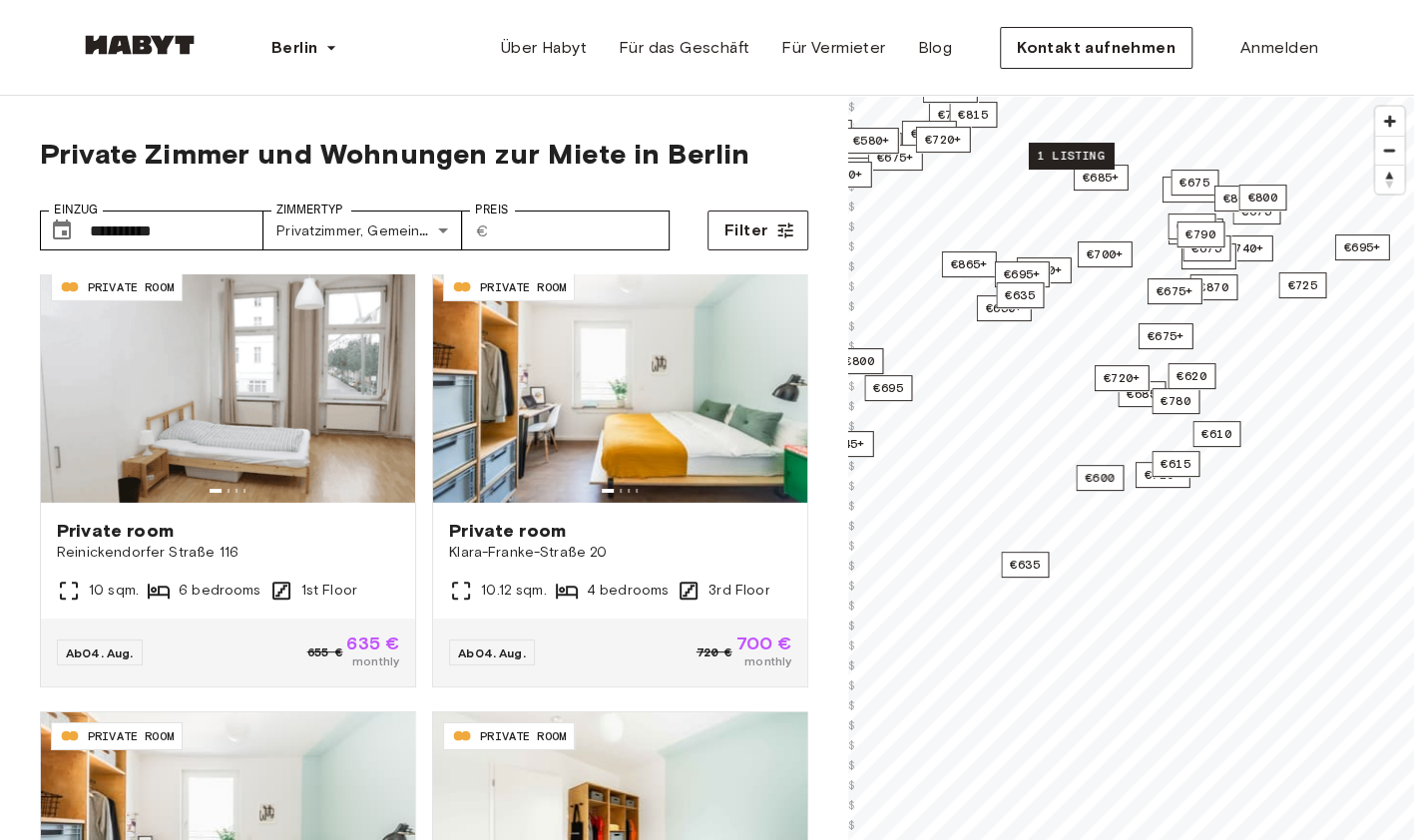 drag, startPoint x: 1313, startPoint y: 403, endPoint x: 1098, endPoint y: 169, distance: 317.77508 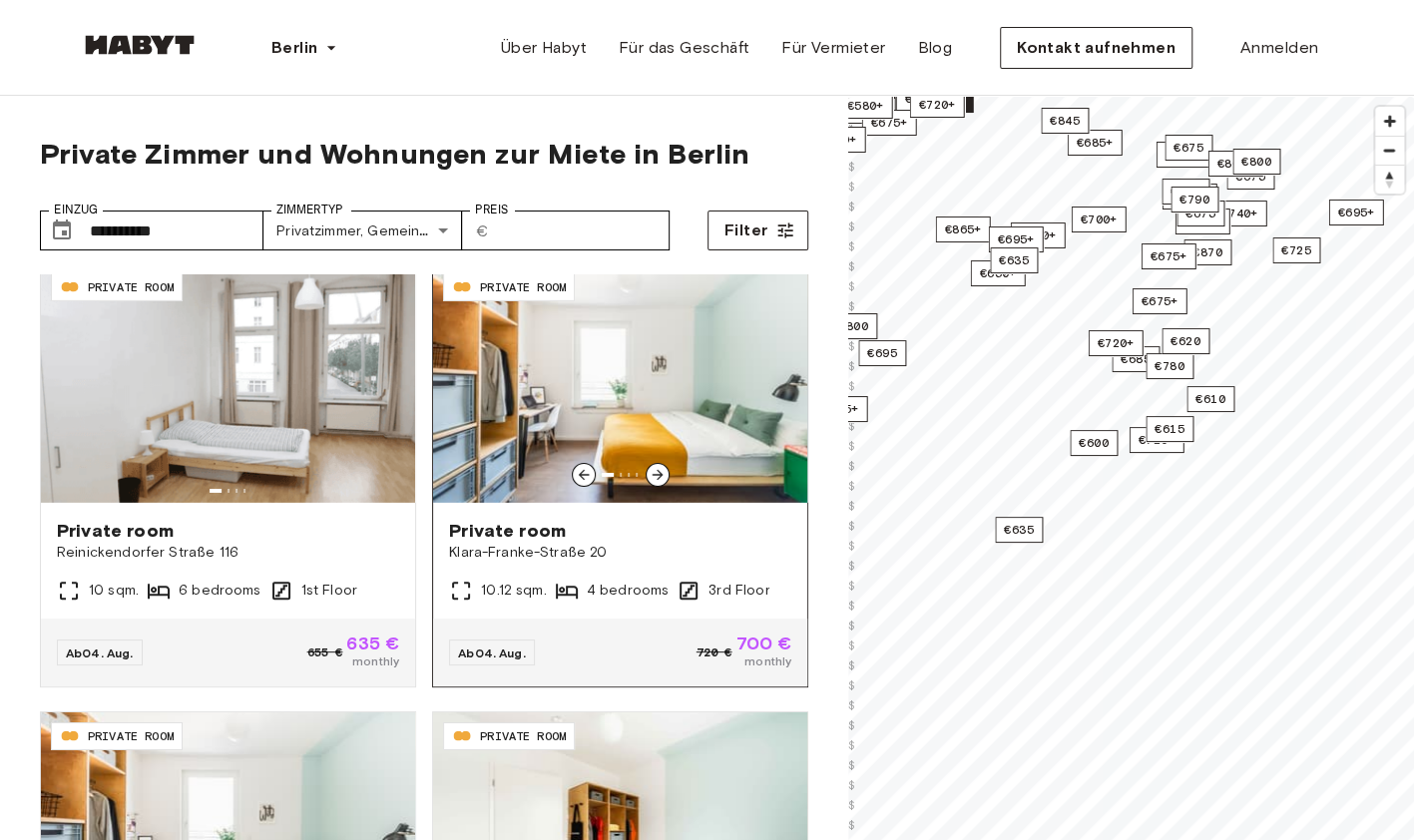 scroll, scrollTop: 100, scrollLeft: 0, axis: vertical 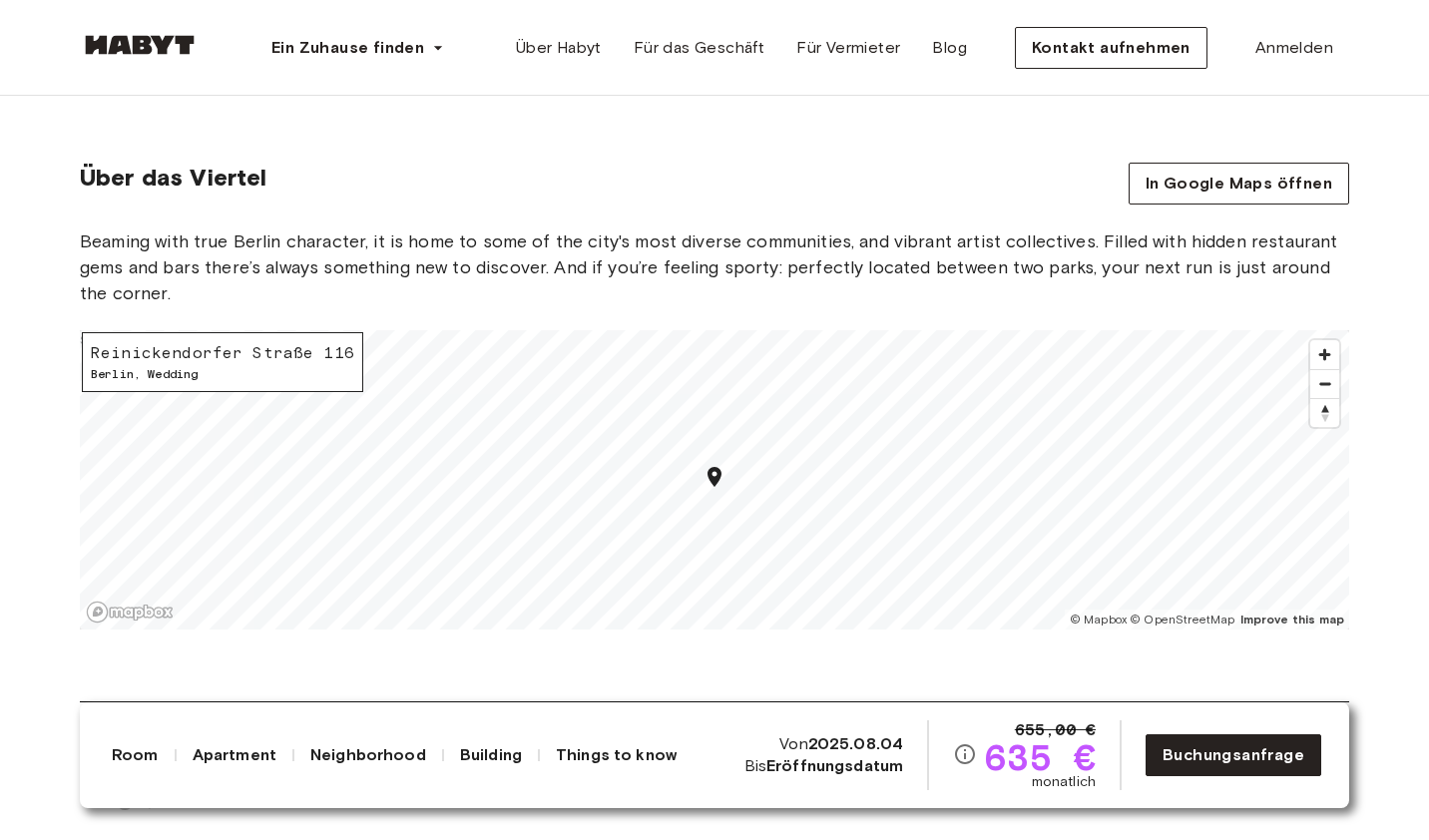 drag, startPoint x: 1107, startPoint y: 780, endPoint x: 912, endPoint y: 178, distance: 632.7946 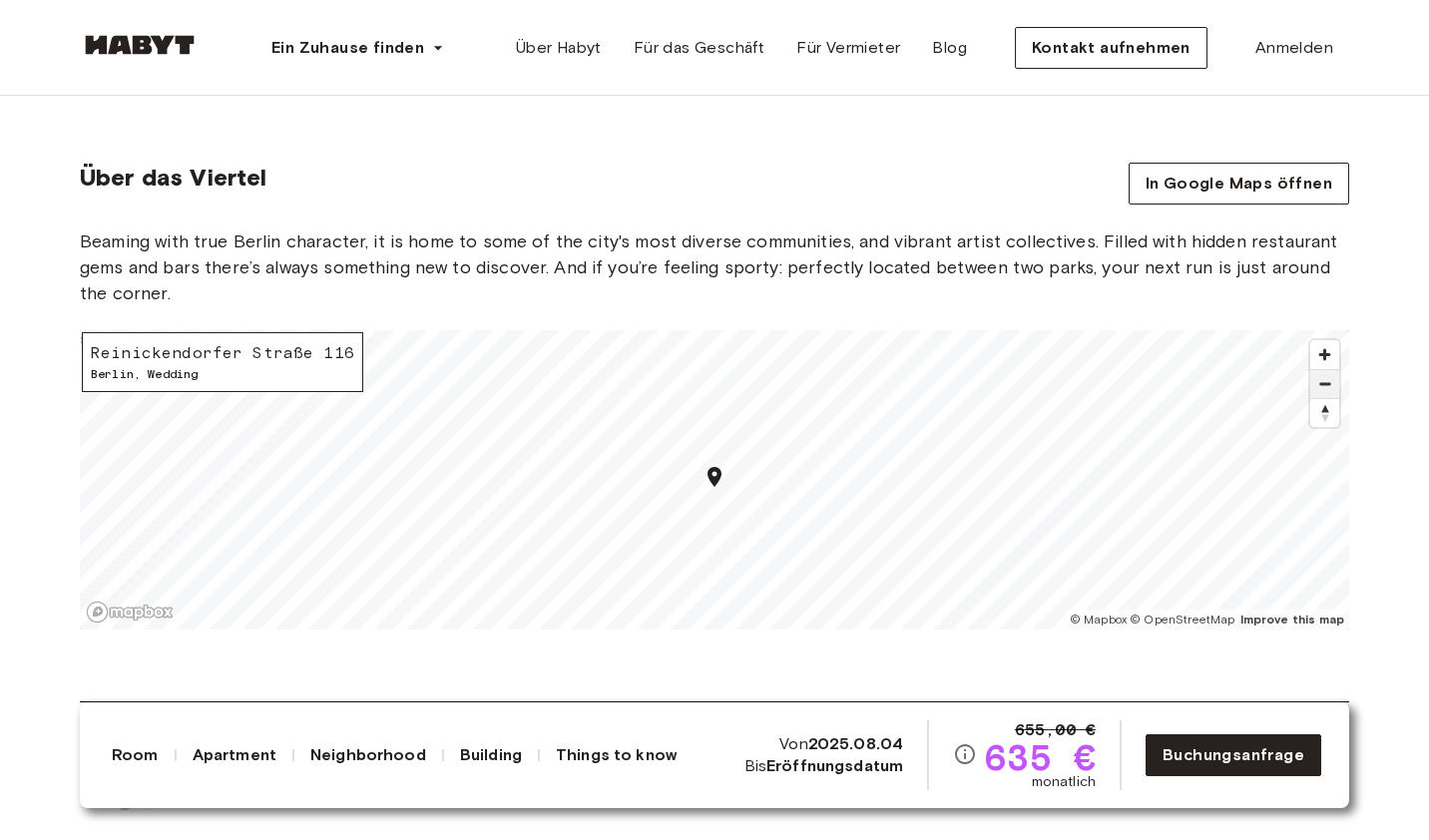click at bounding box center (1324, 384) 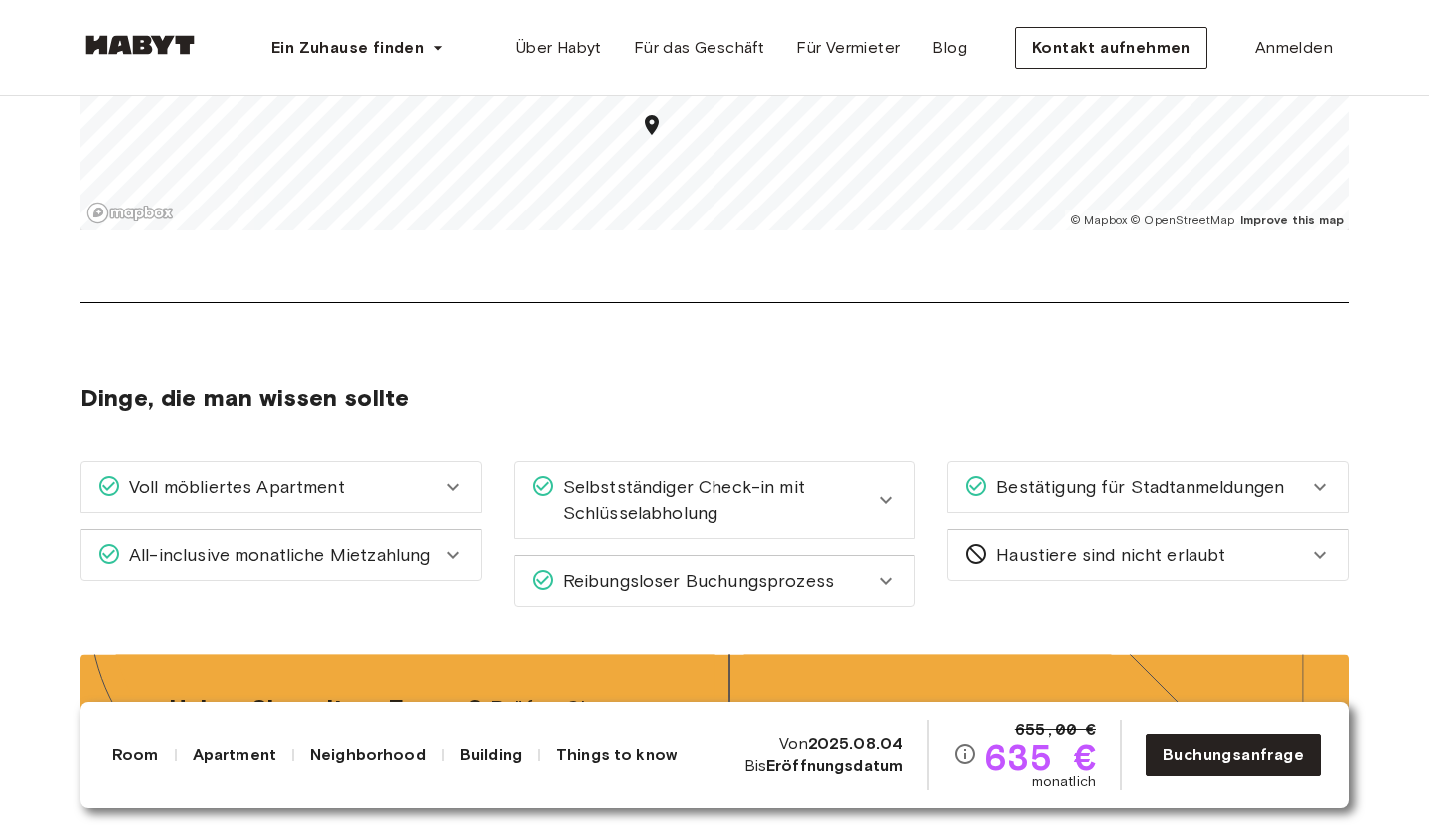 scroll, scrollTop: 2893, scrollLeft: 0, axis: vertical 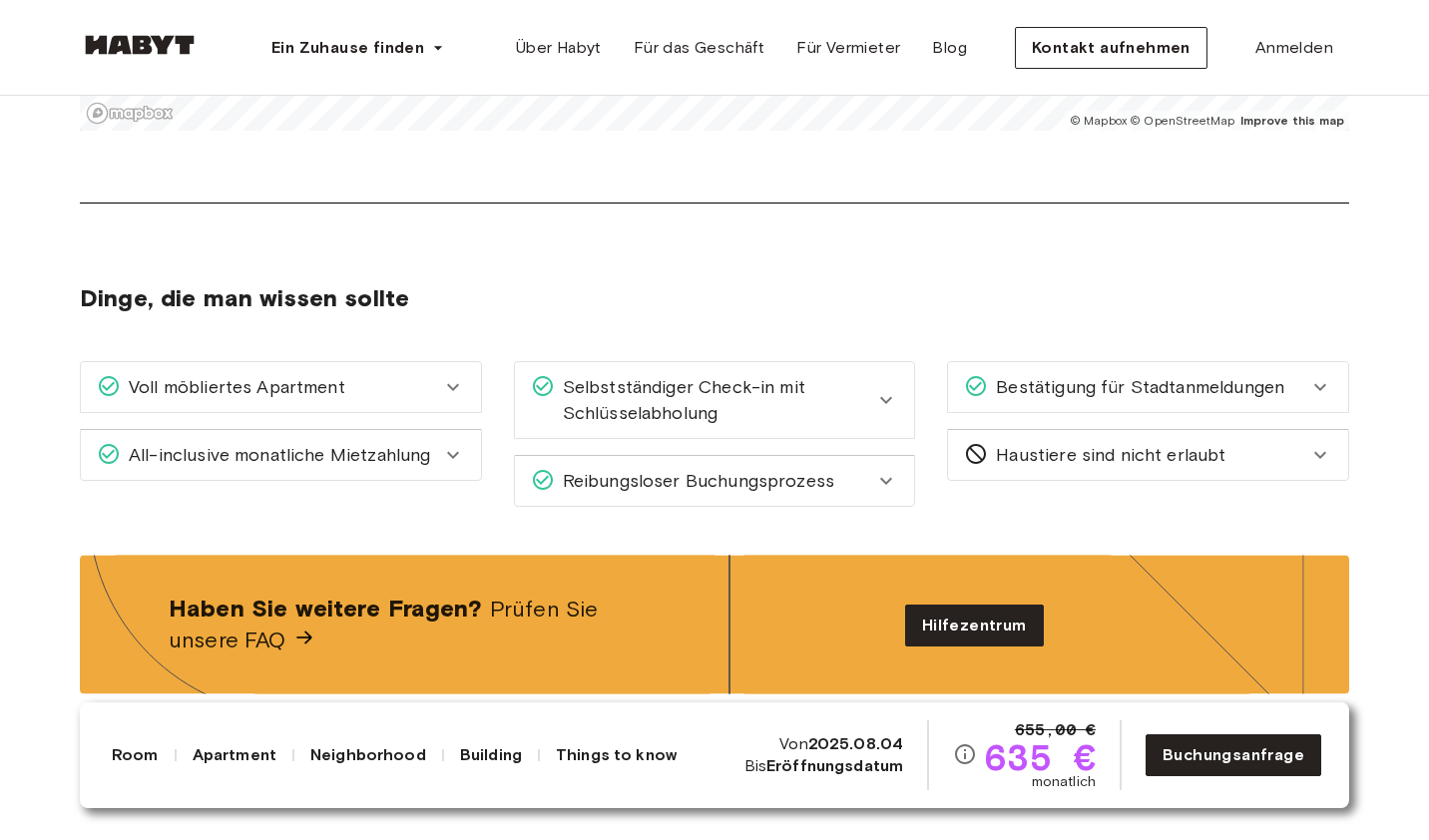 click 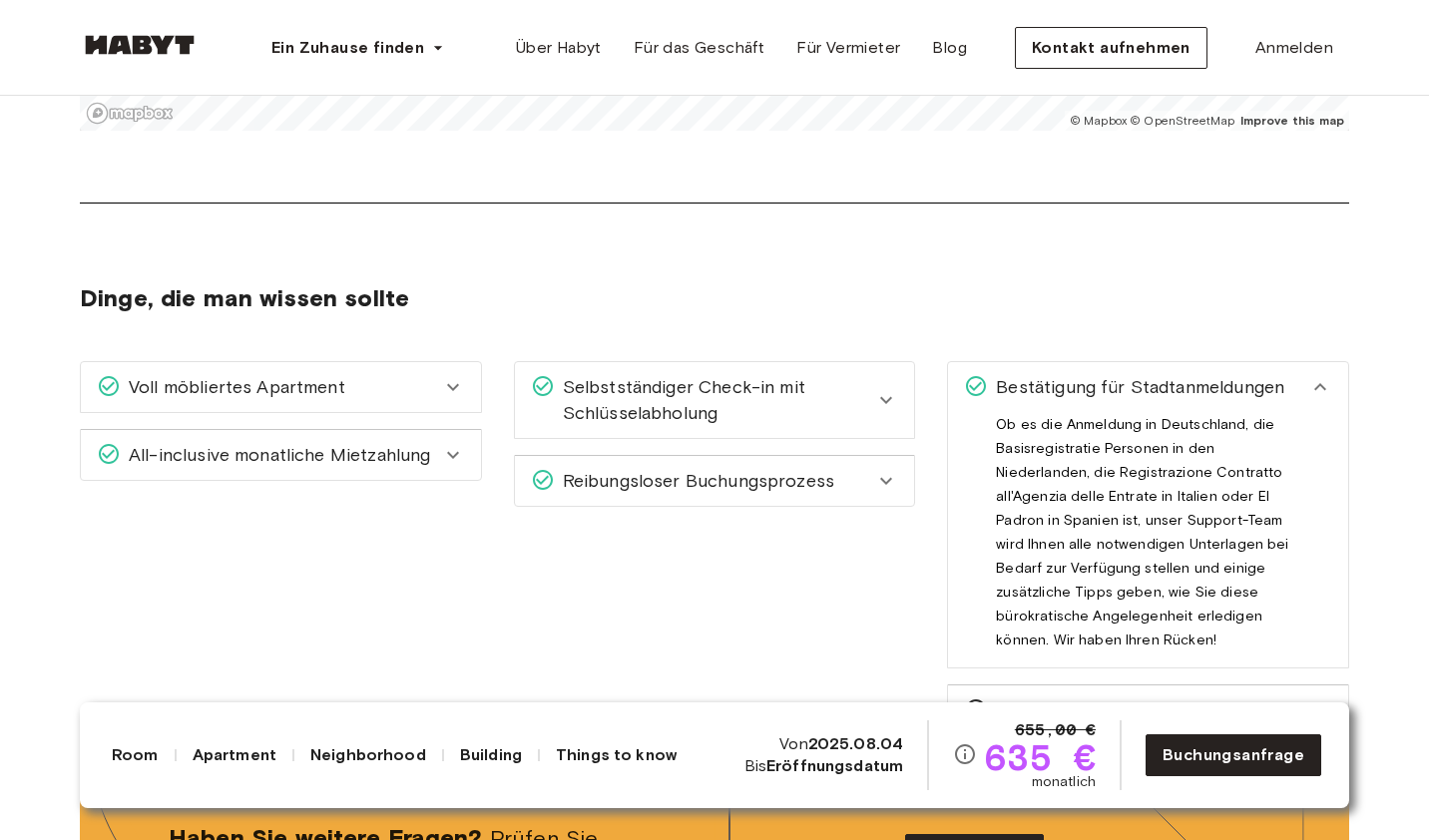 click 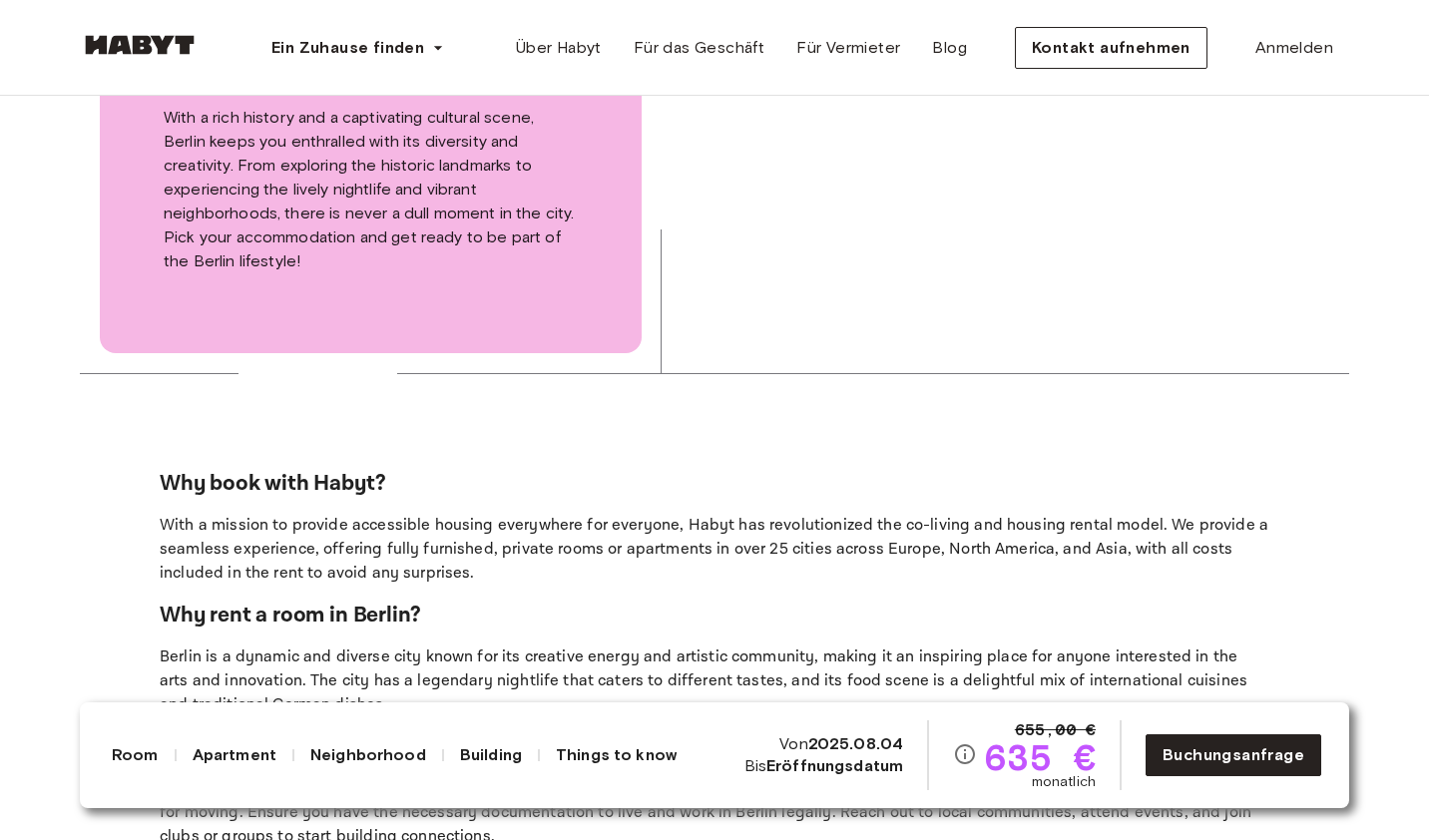 scroll, scrollTop: 4689, scrollLeft: 0, axis: vertical 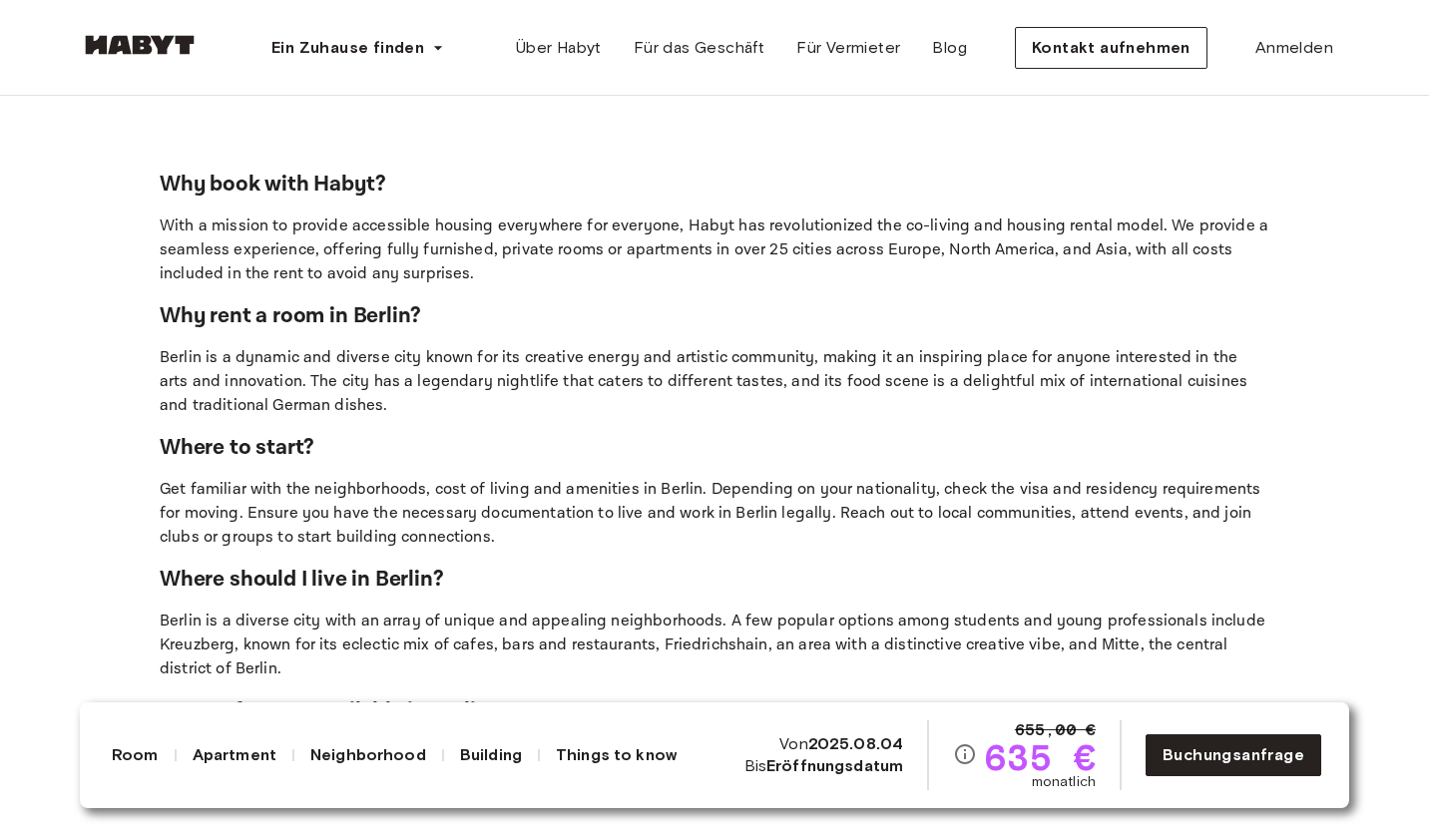drag, startPoint x: 722, startPoint y: 243, endPoint x: 834, endPoint y: 289, distance: 121.07849 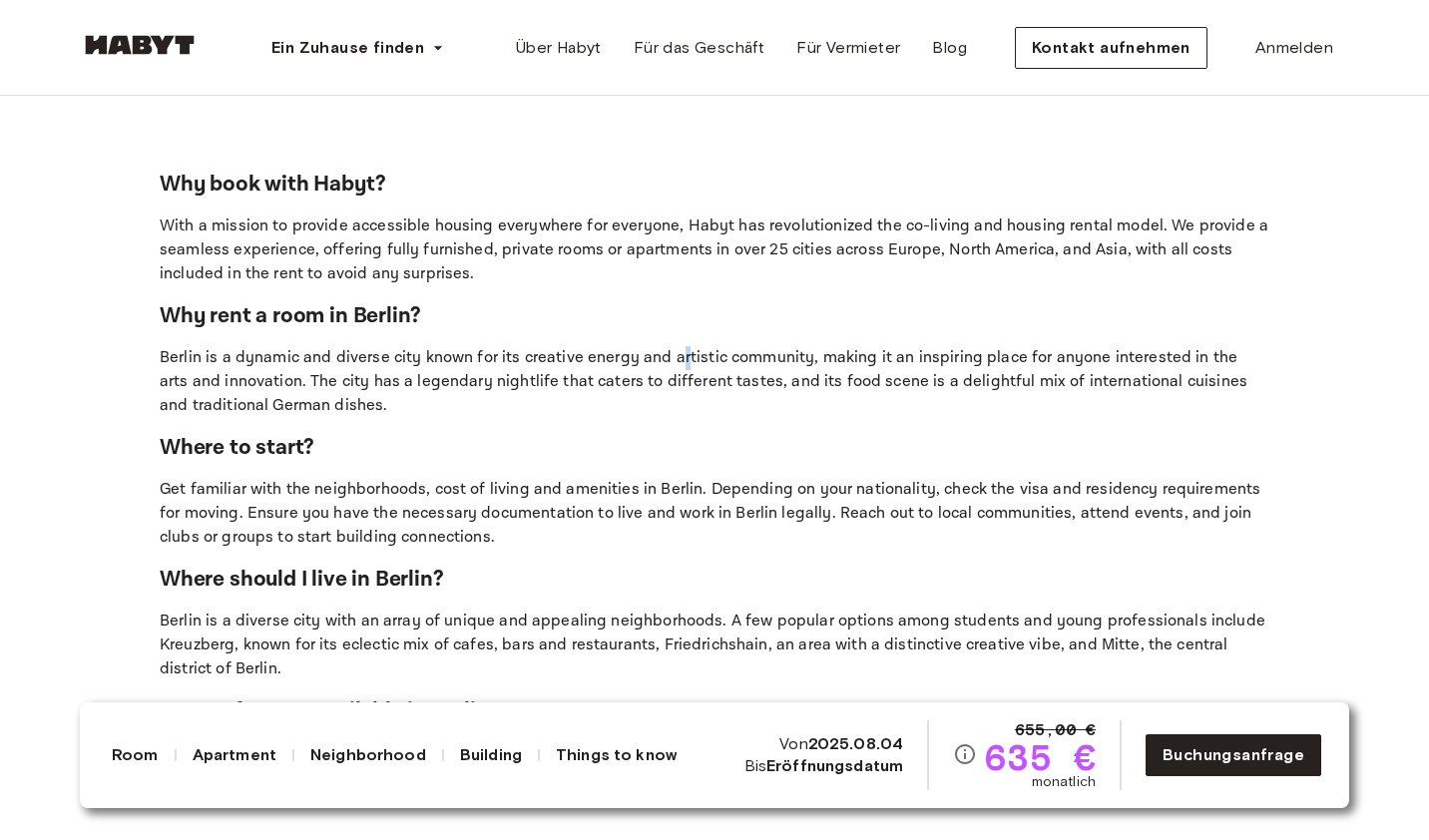 drag, startPoint x: 834, startPoint y: 289, endPoint x: 680, endPoint y: 341, distance: 162.5423 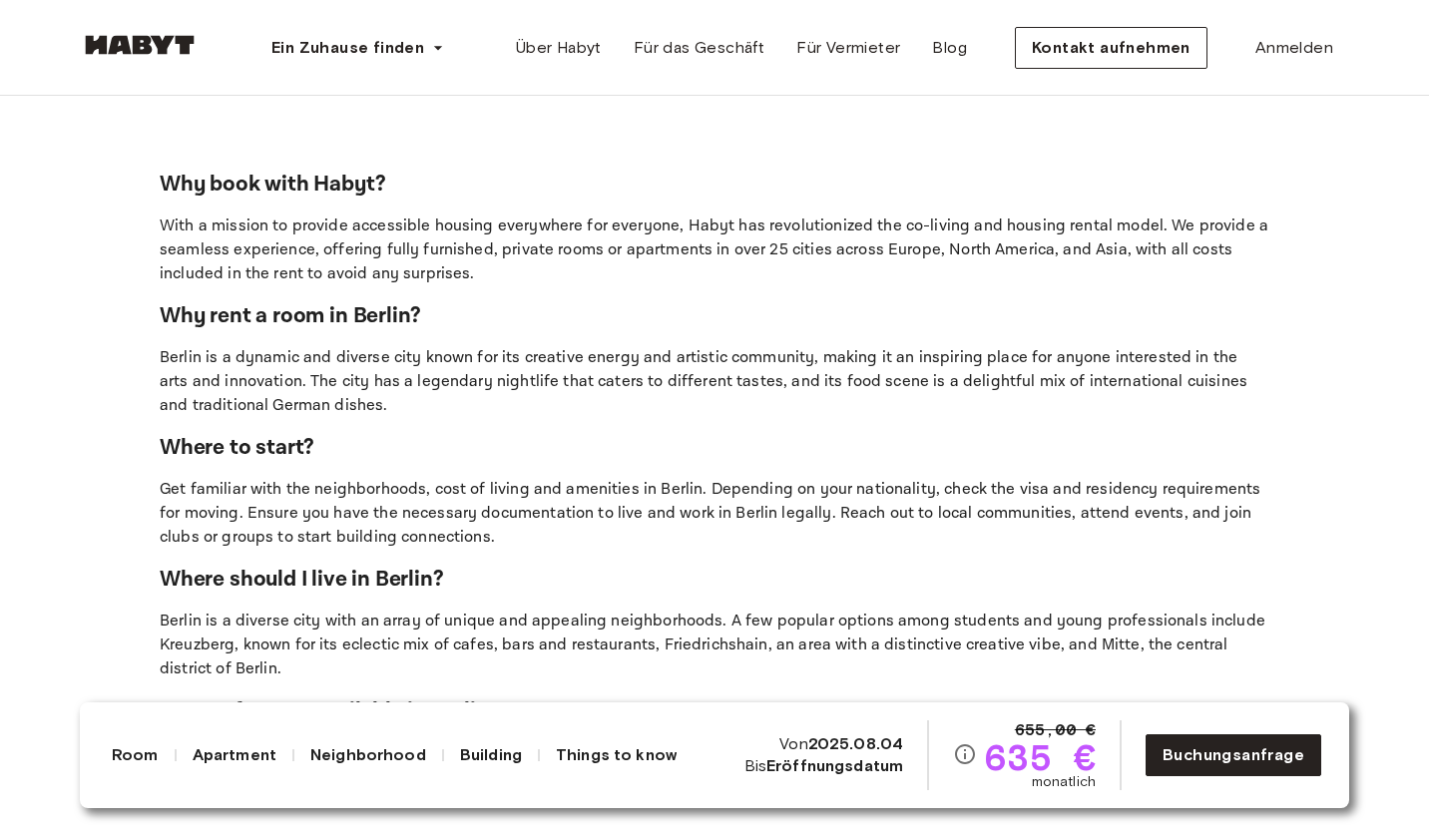 click on "Berlin is a dynamic and diverse city known for its creative energy and artistic community, making it an inspiring place for anyone interested in the arts and innovation. The city has a legendary nightlife that caters to different tastes, and its food scene is a delightful mix of international cuisines and traditional German dishes." at bounding box center [714, 382] 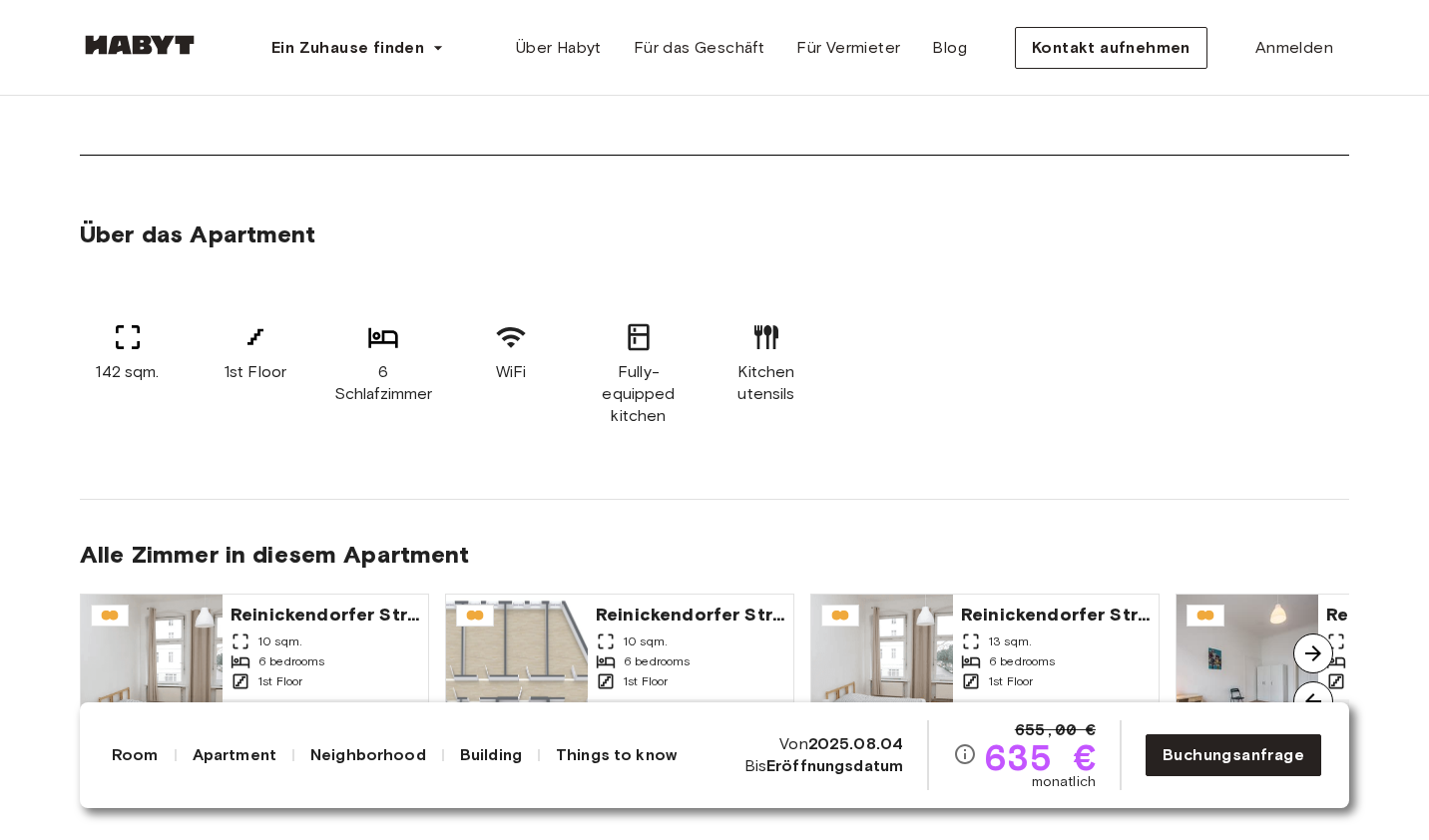 scroll, scrollTop: 1297, scrollLeft: 0, axis: vertical 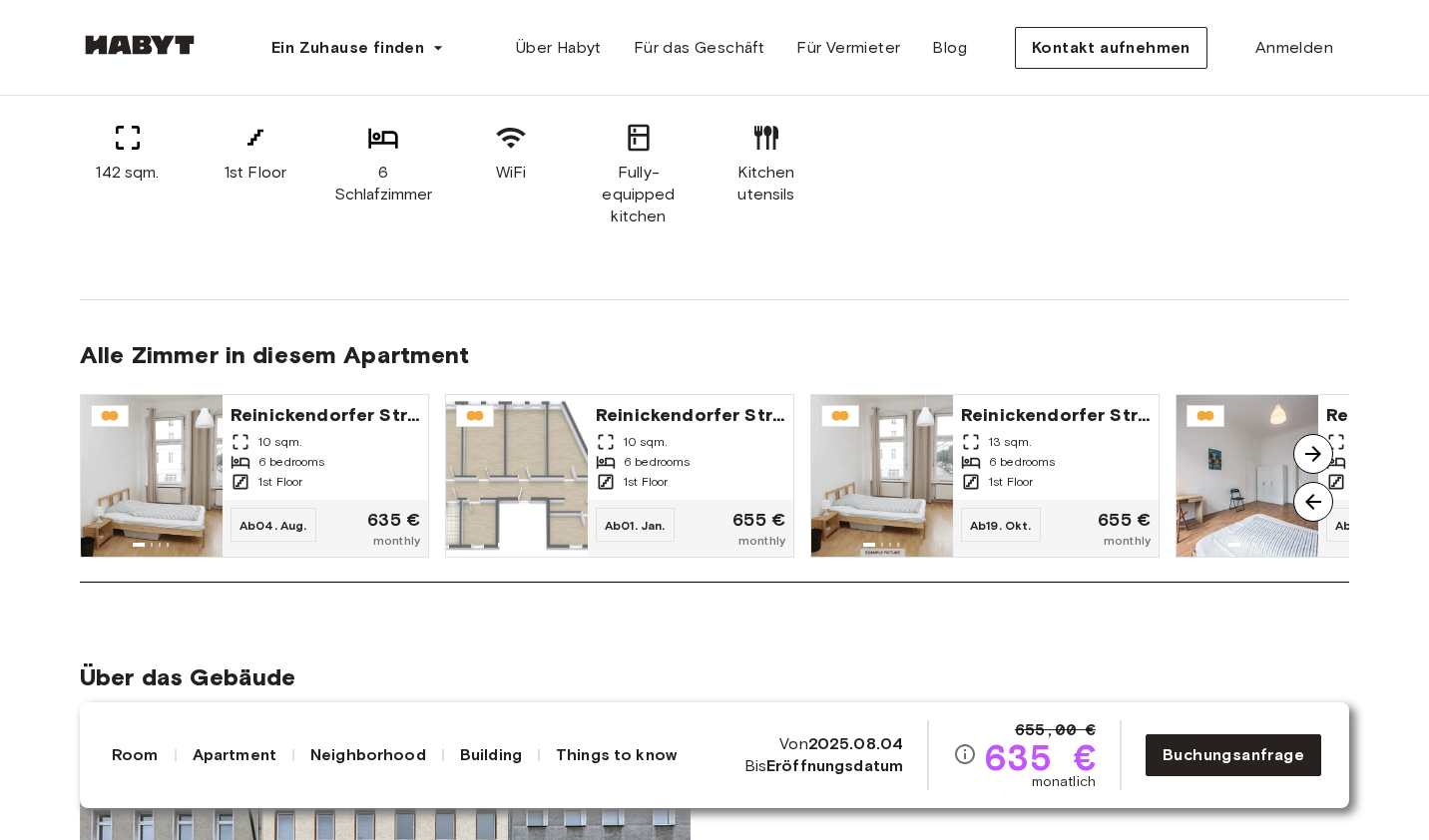click at bounding box center (1313, 502) 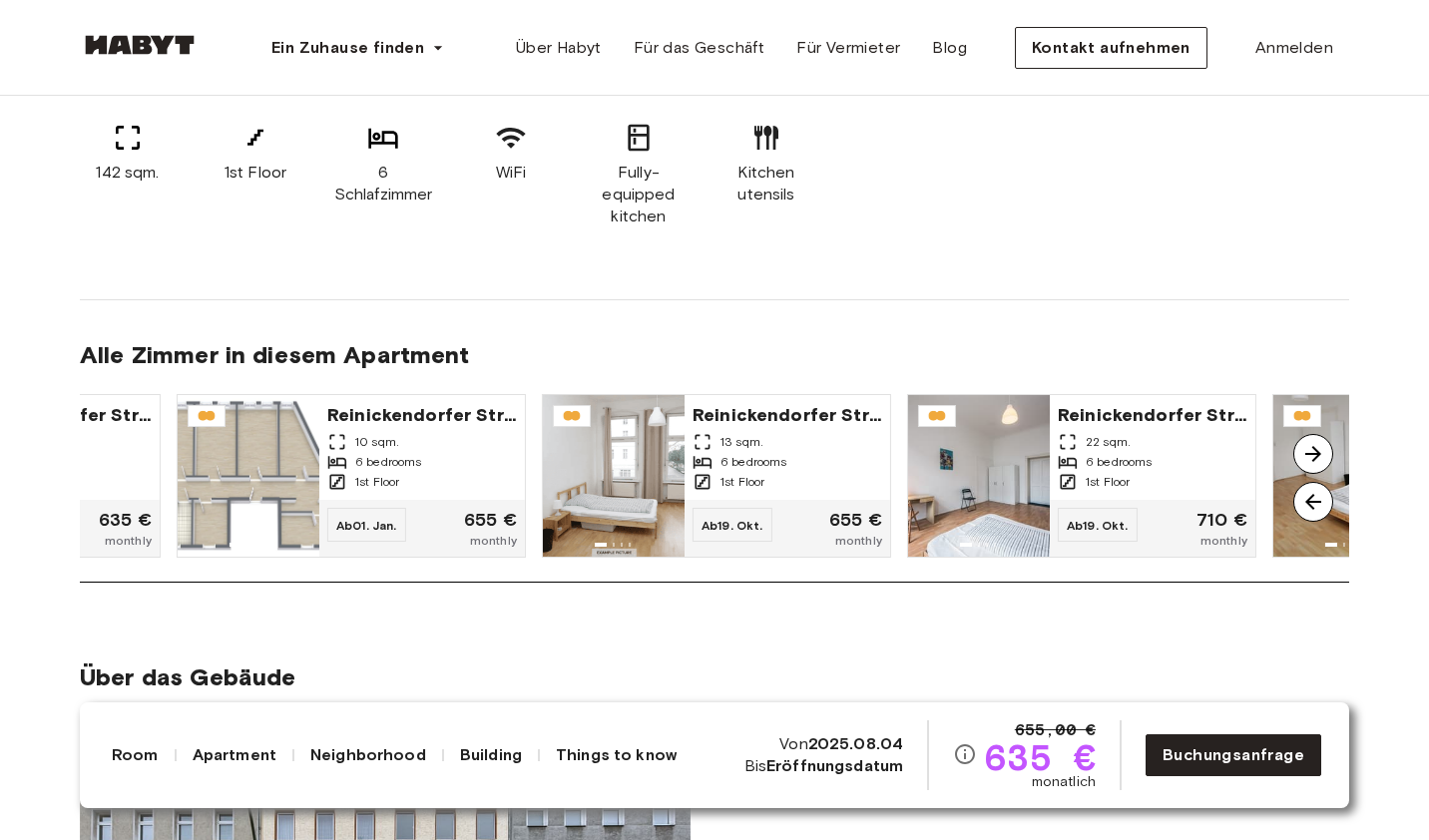 click at bounding box center (1313, 454) 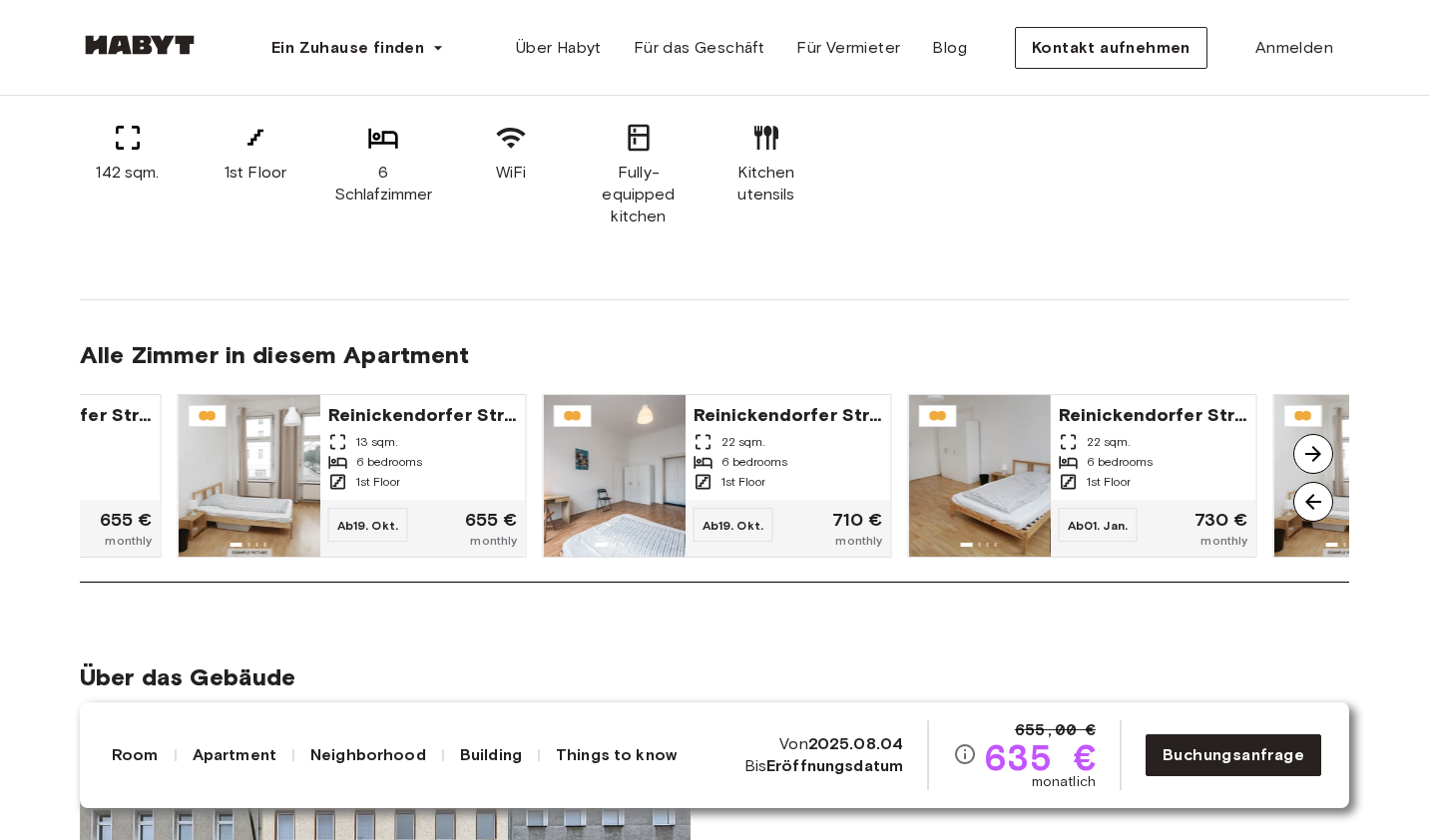 click at bounding box center (1313, 454) 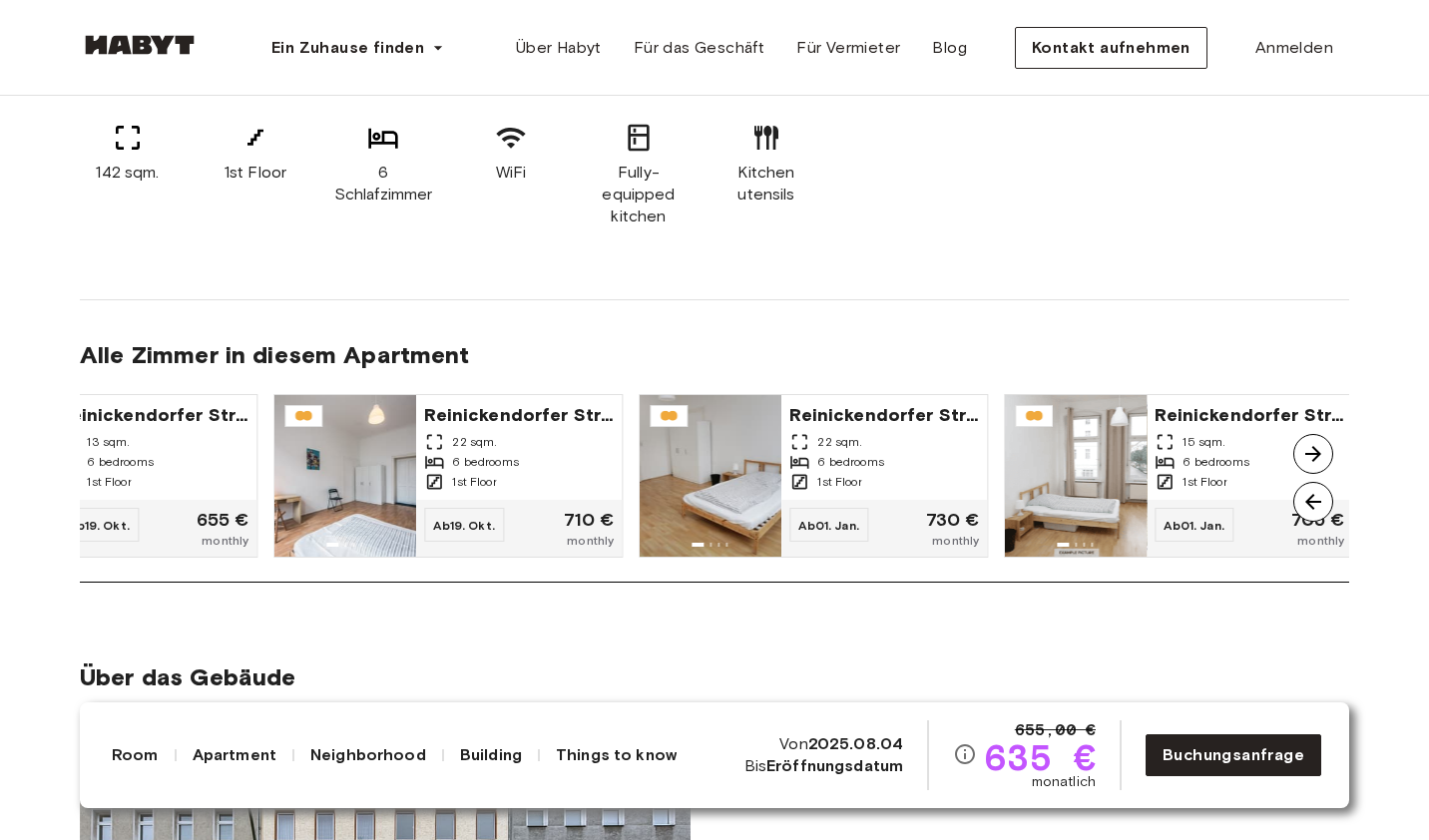 click at bounding box center [1313, 454] 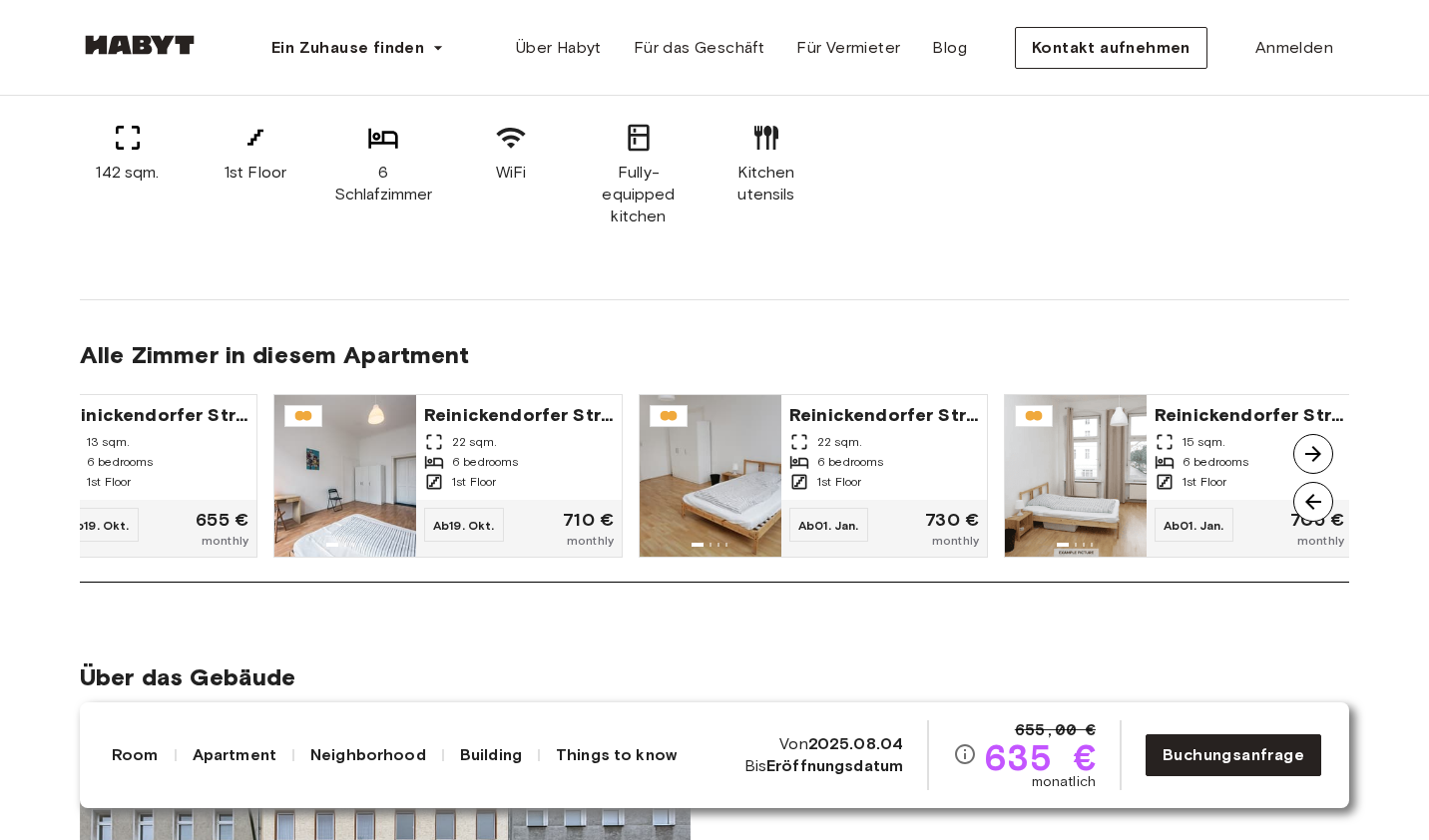 click at bounding box center (1313, 454) 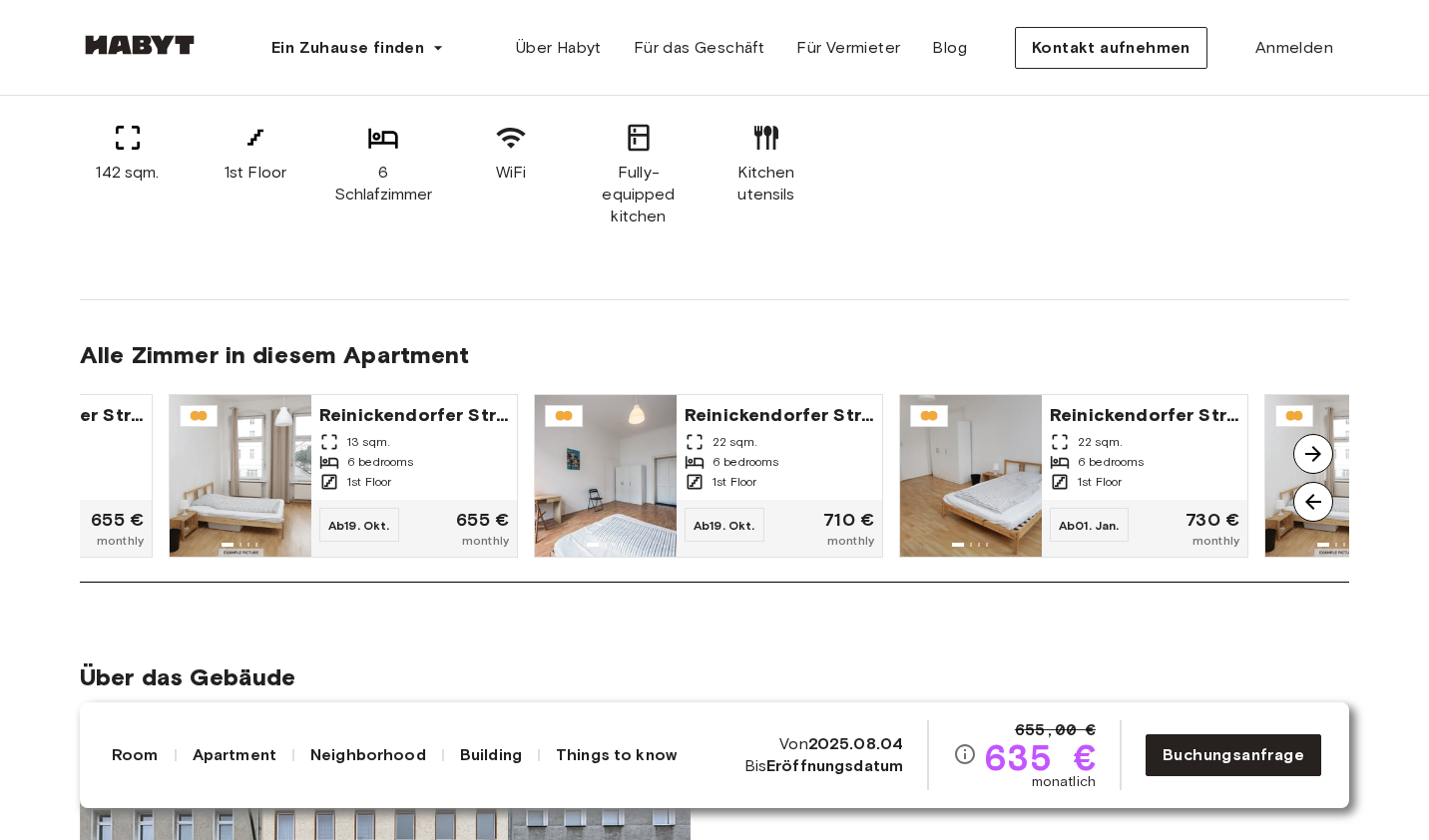 click at bounding box center [1313, 502] 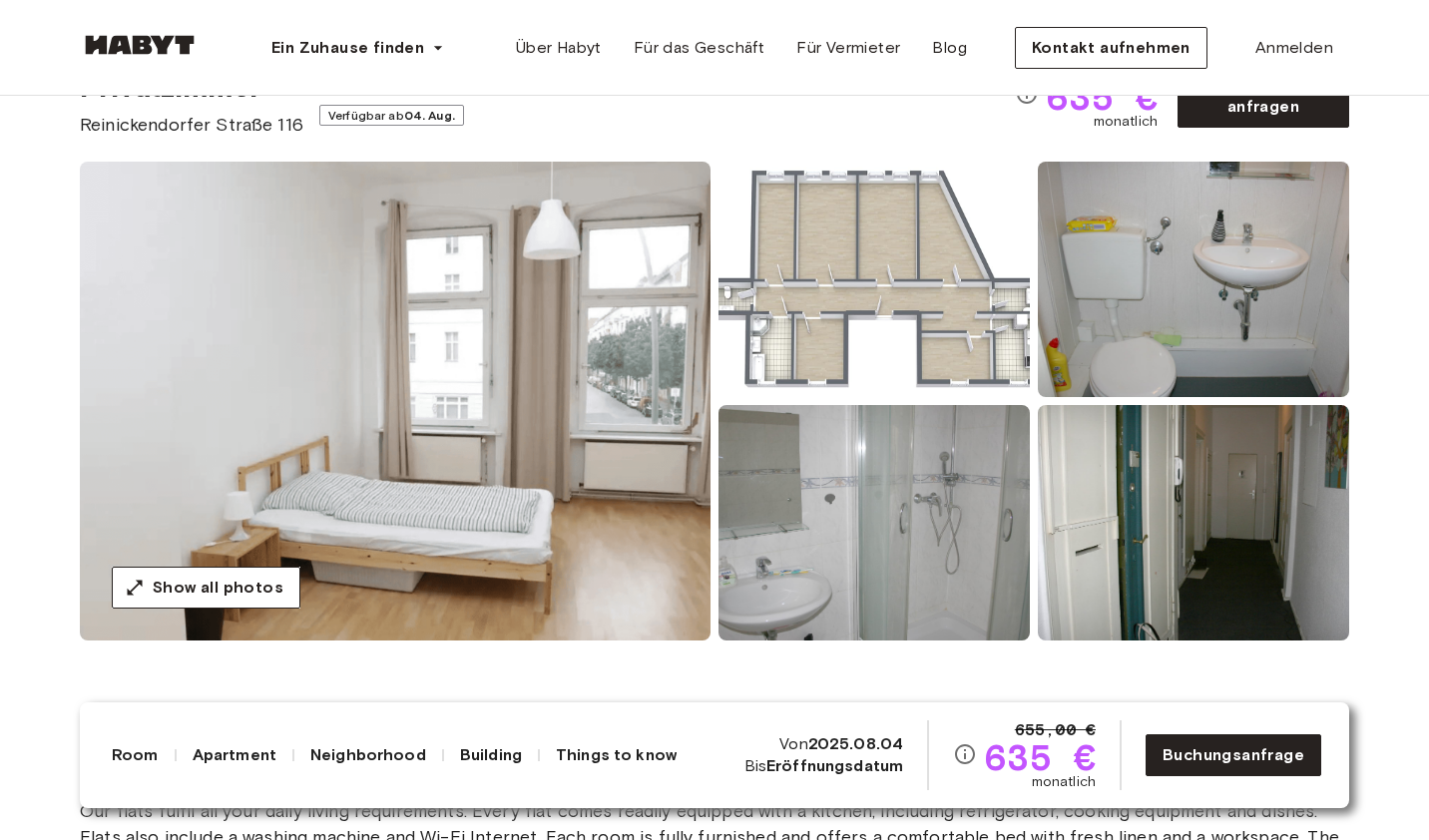 scroll, scrollTop: 0, scrollLeft: 0, axis: both 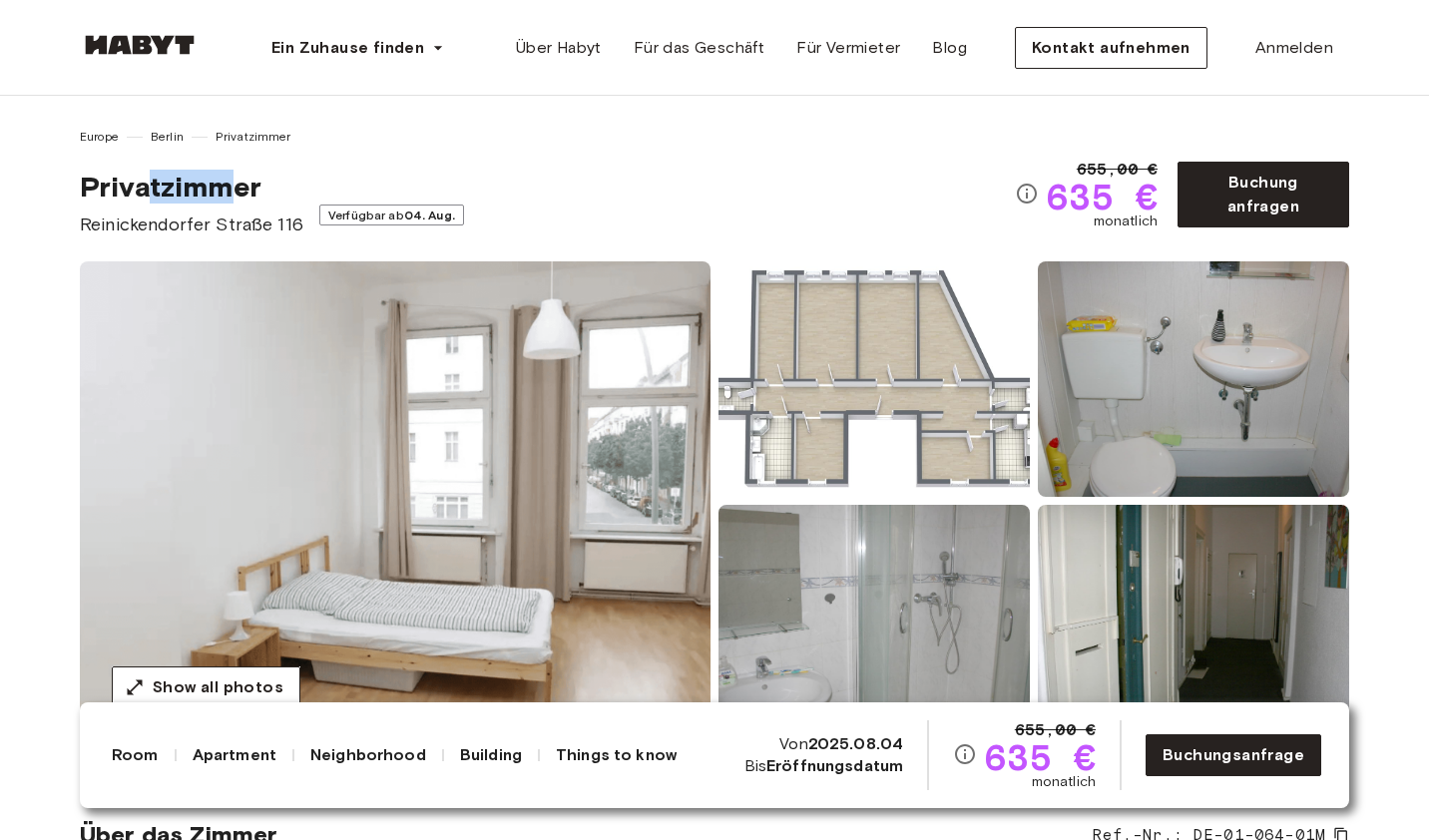 drag, startPoint x: 149, startPoint y: 184, endPoint x: 224, endPoint y: 187, distance: 75.059976 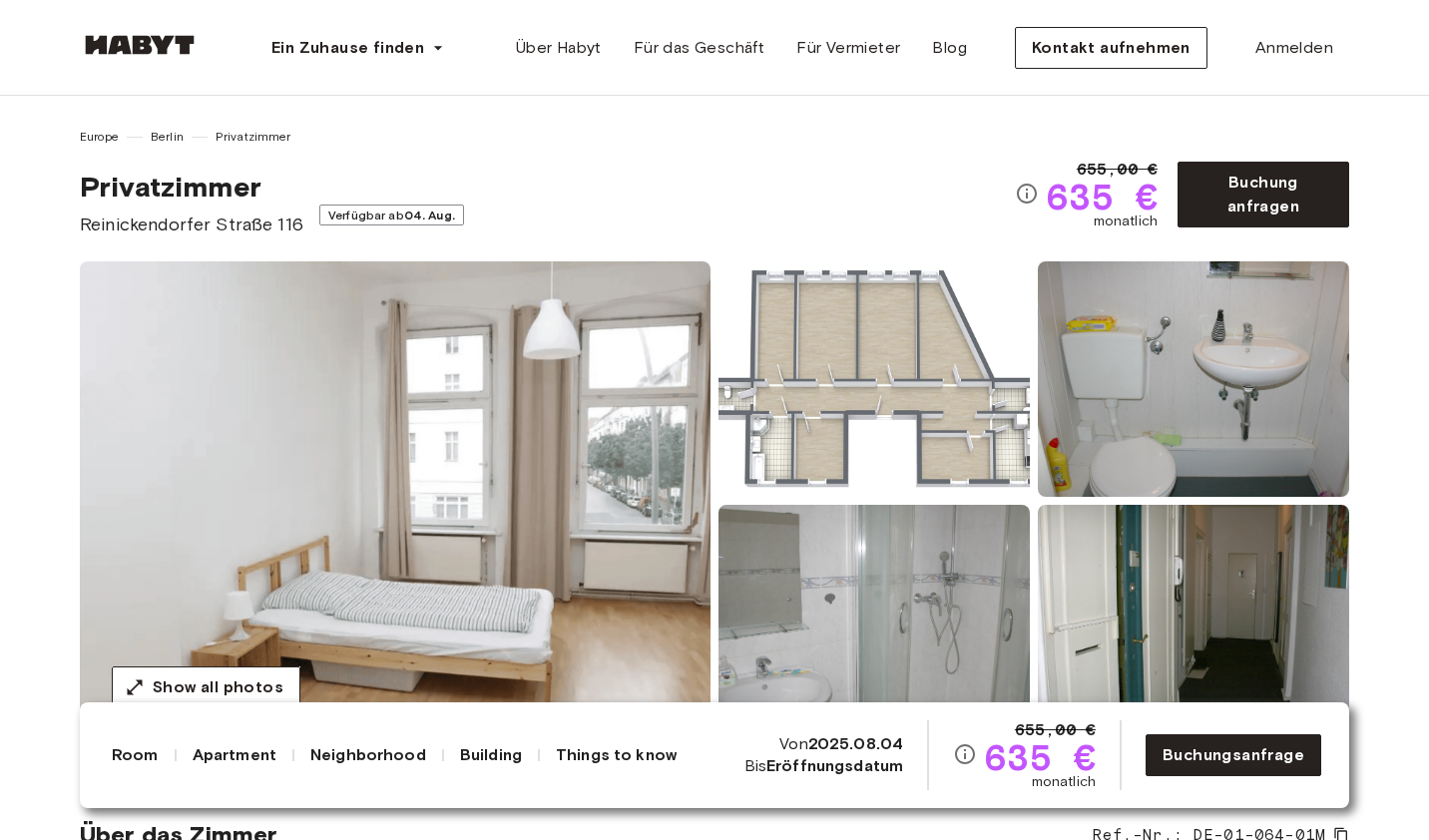drag, startPoint x: 224, startPoint y: 187, endPoint x: 365, endPoint y: 200, distance: 141.59802 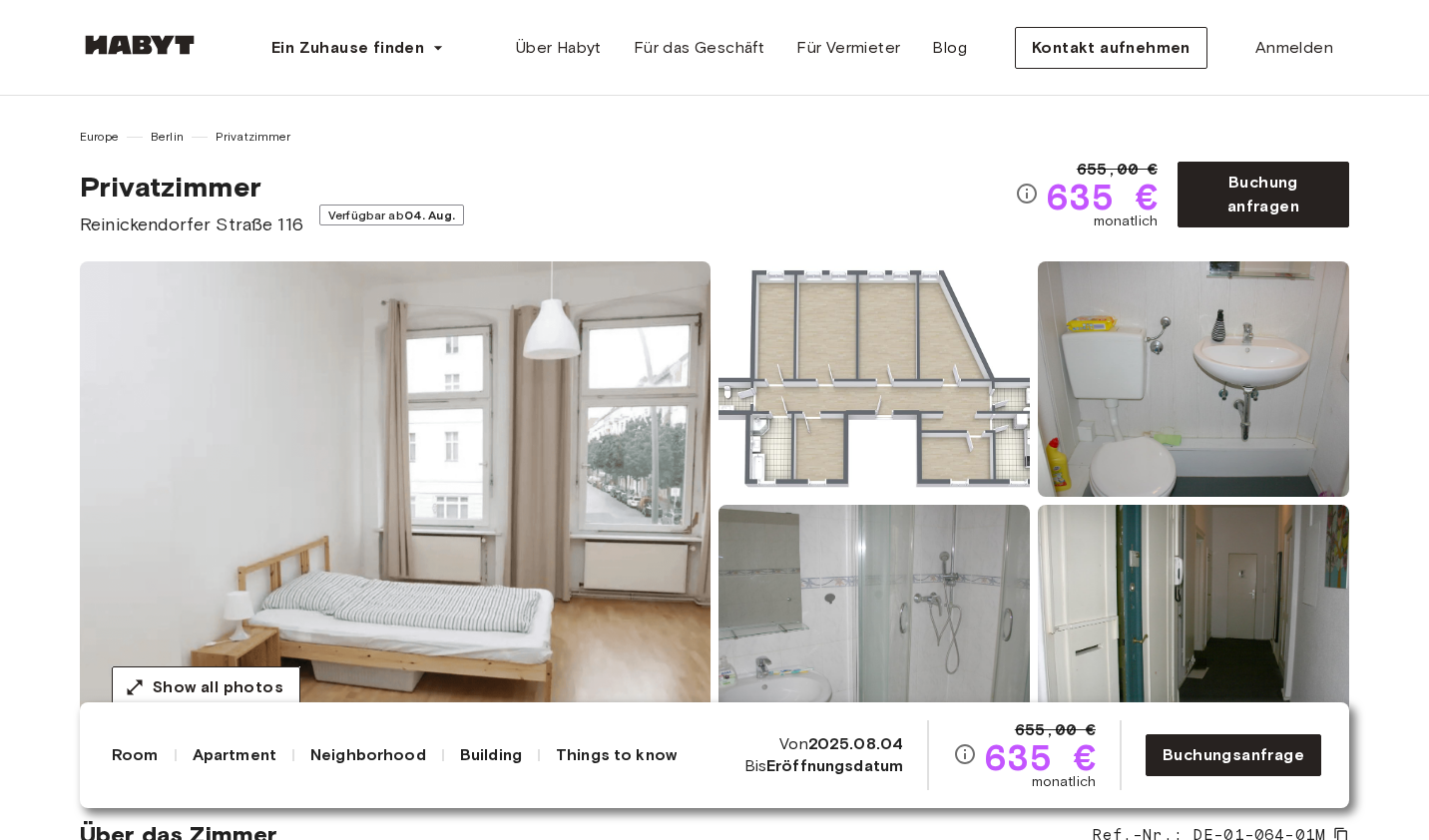 scroll, scrollTop: 100, scrollLeft: 0, axis: vertical 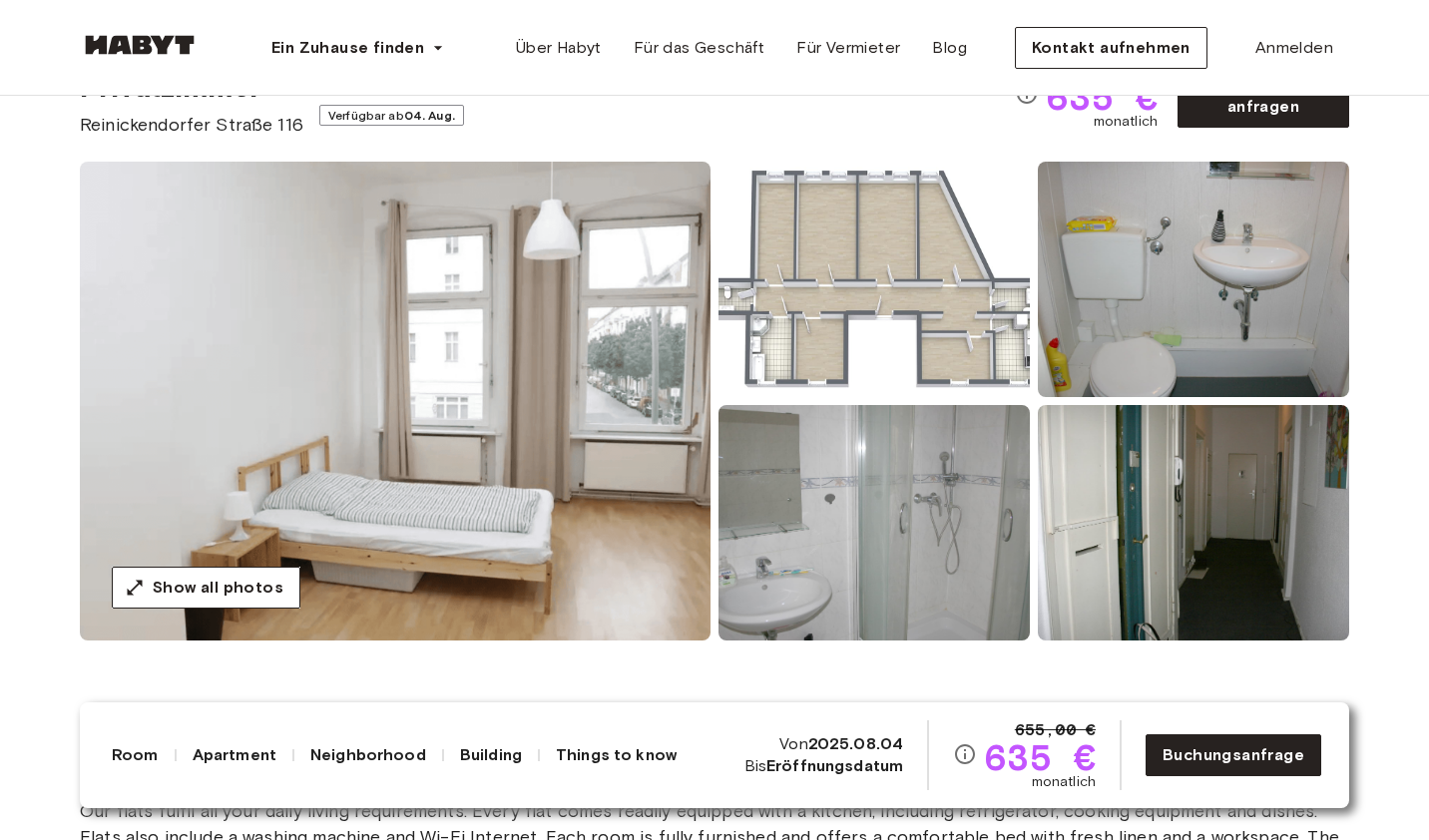 click at bounding box center [1193, 523] 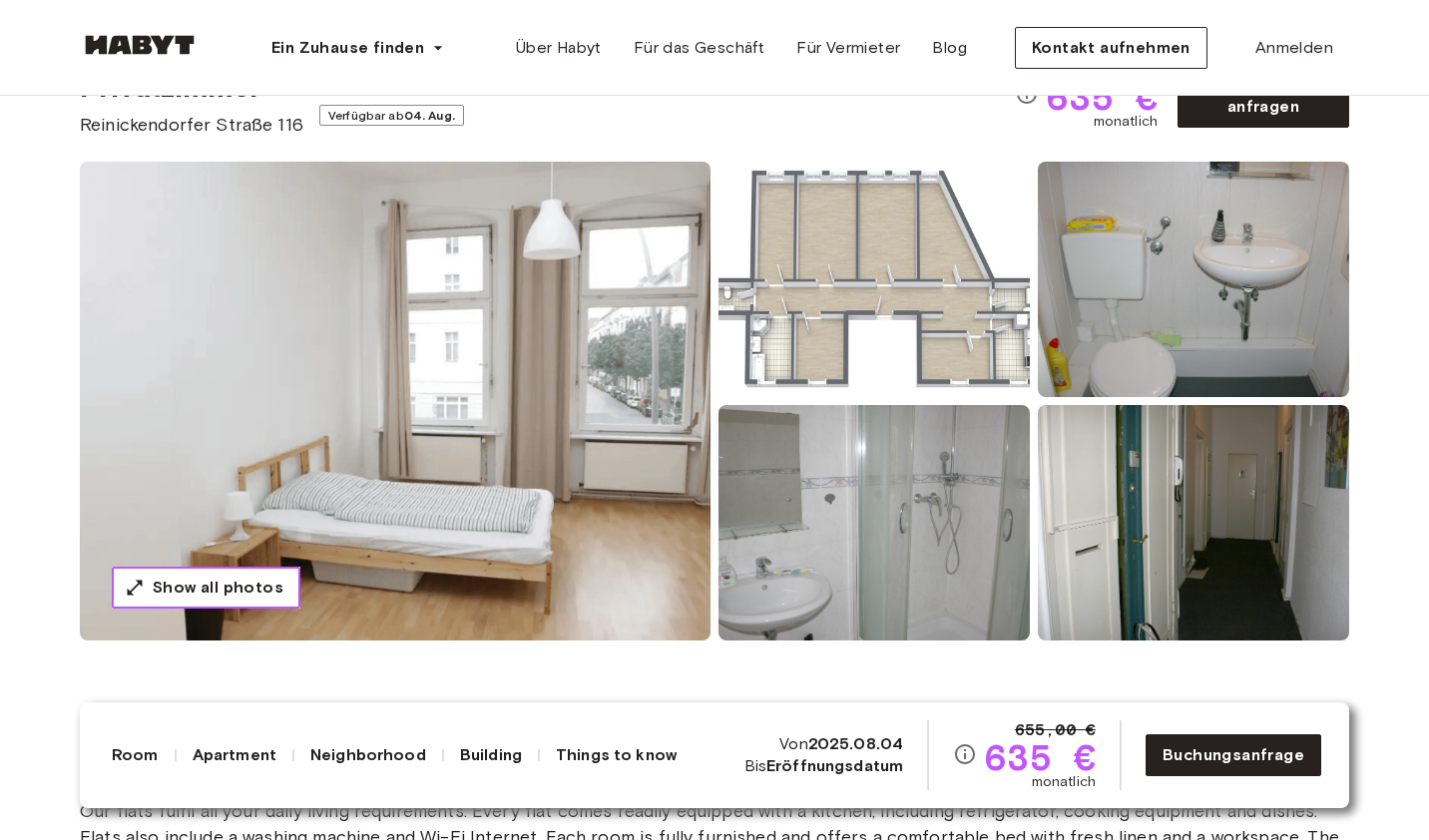 click on "Show all photos" at bounding box center (218, 588) 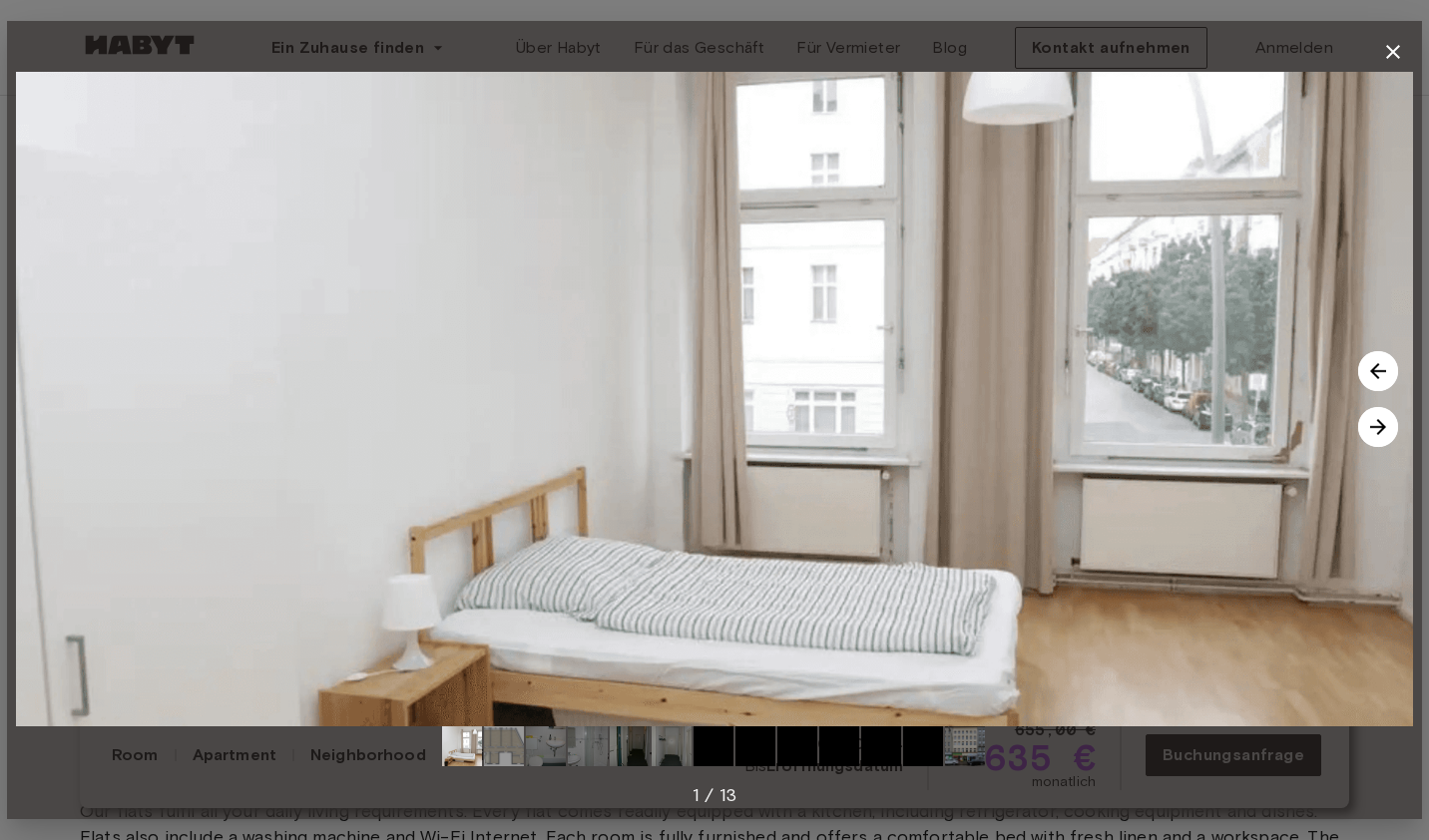 click at bounding box center [1378, 427] 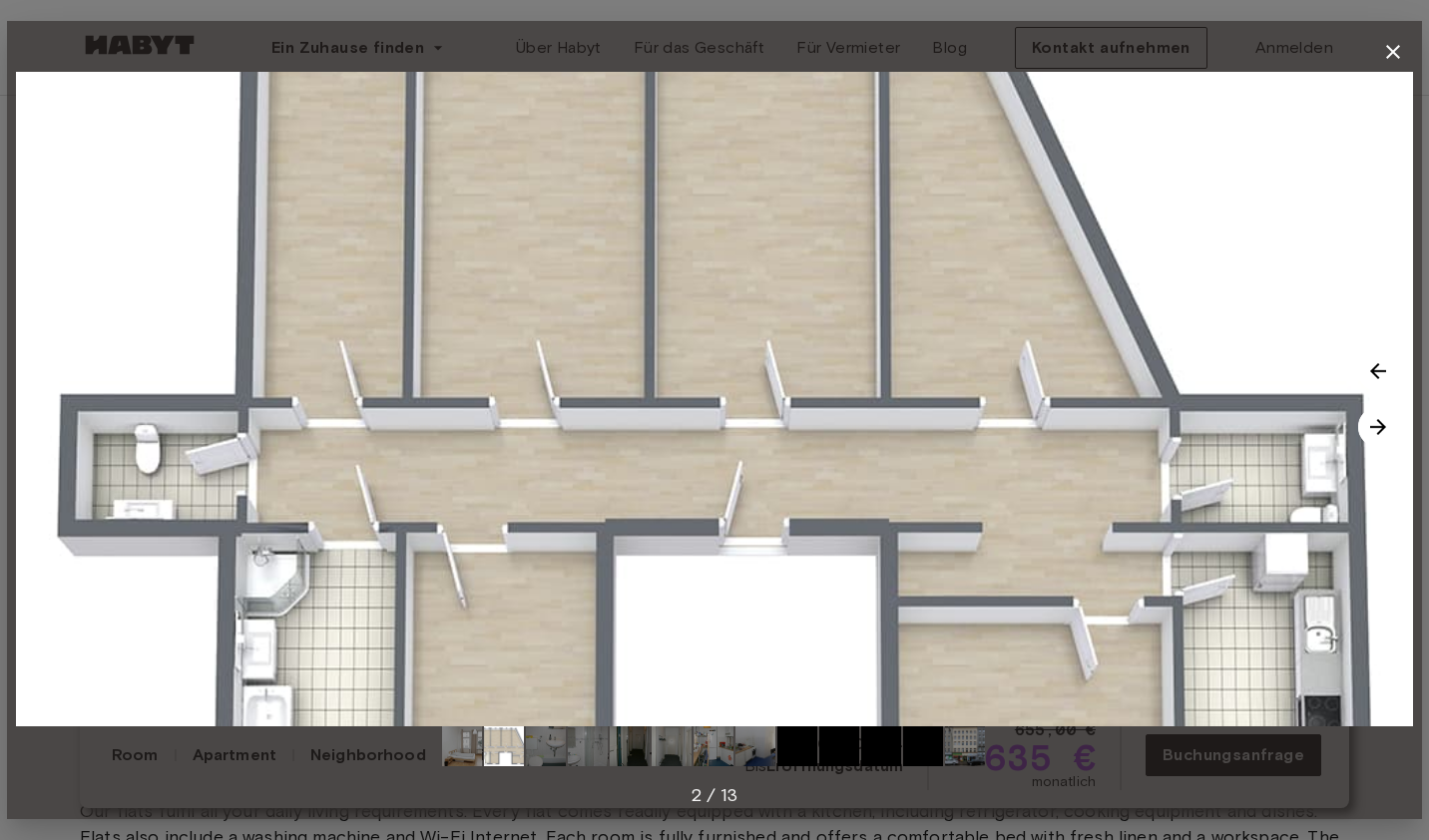 click at bounding box center (1378, 427) 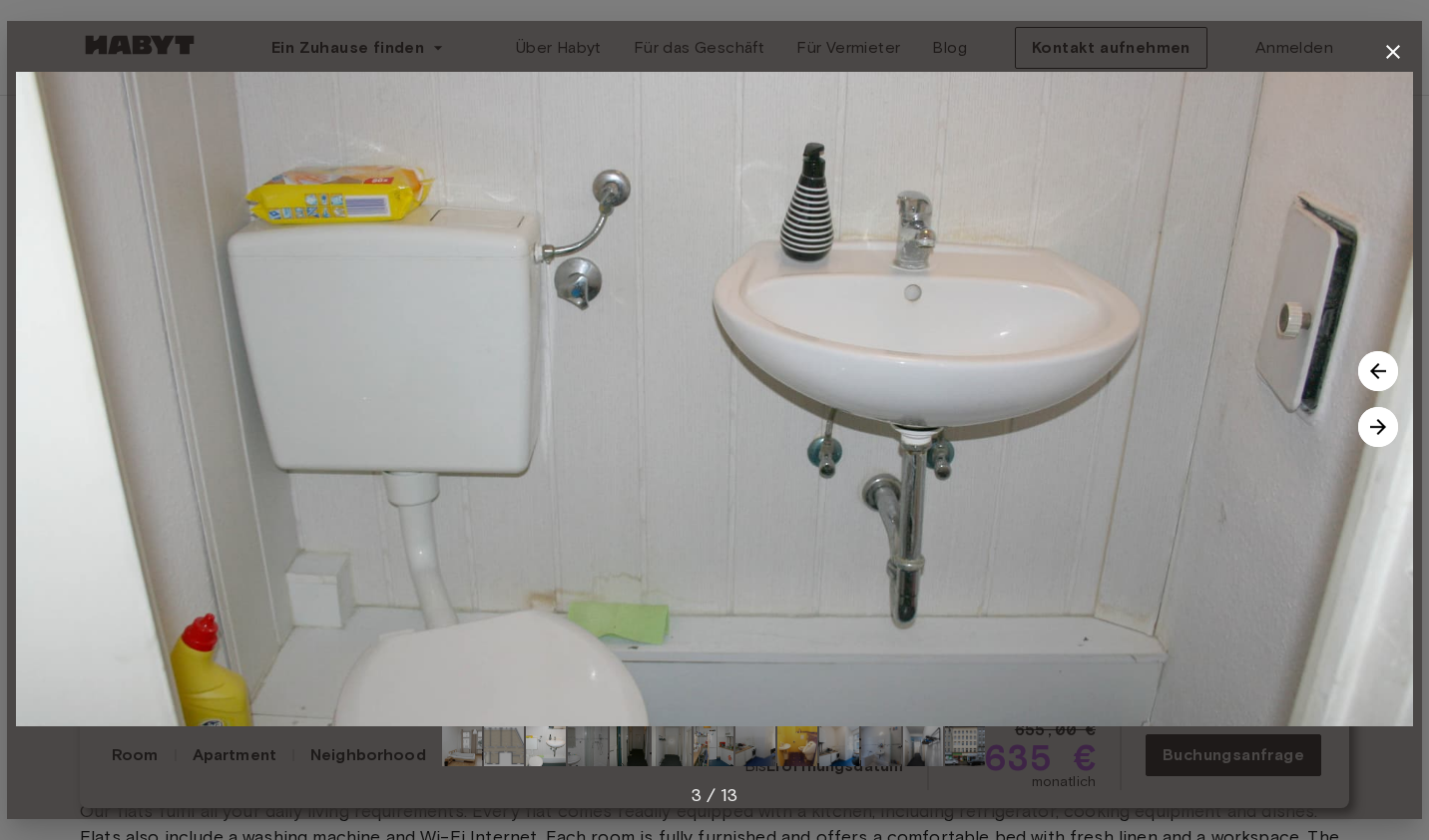 click at bounding box center (1378, 427) 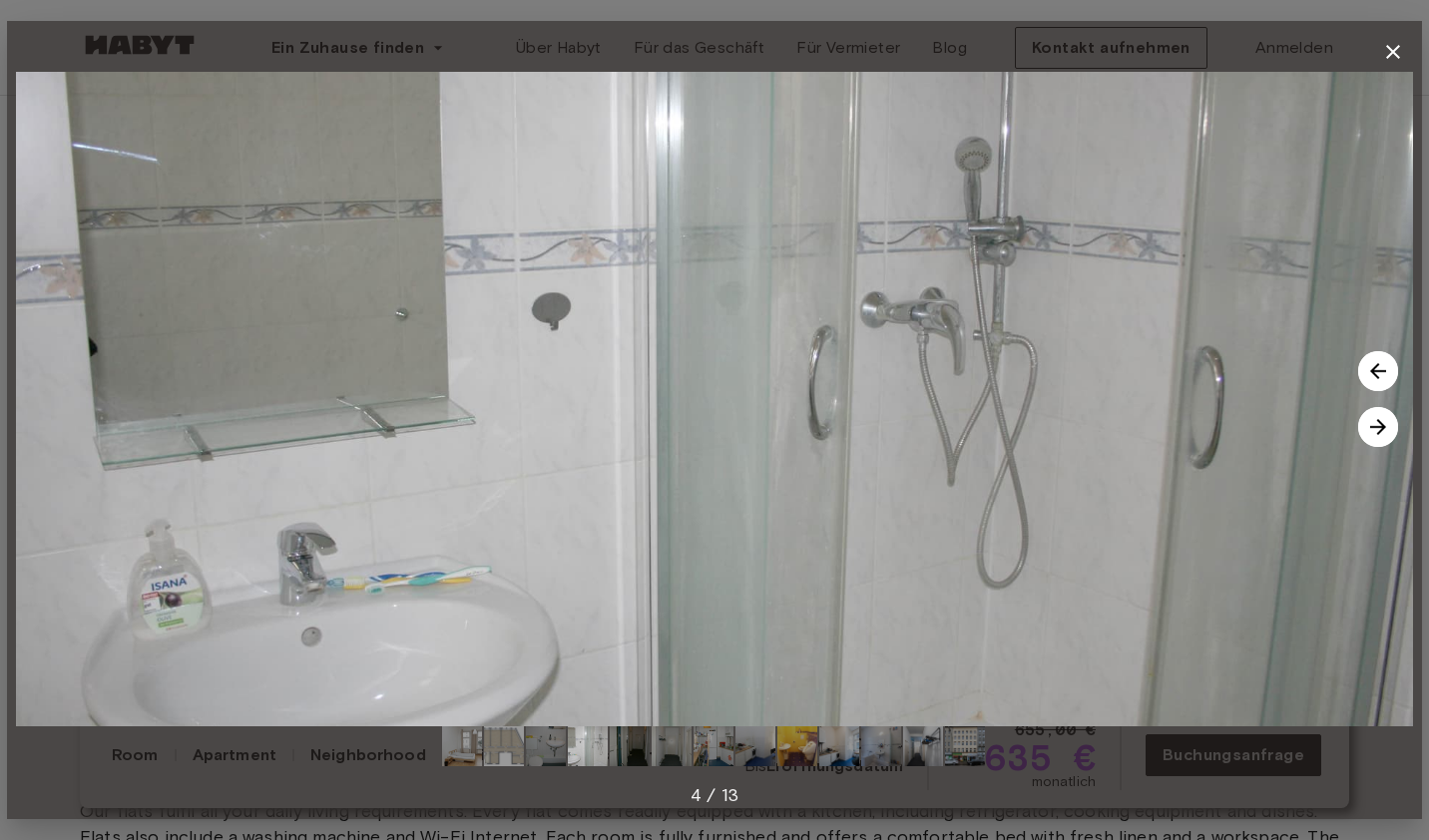 click at bounding box center (1378, 427) 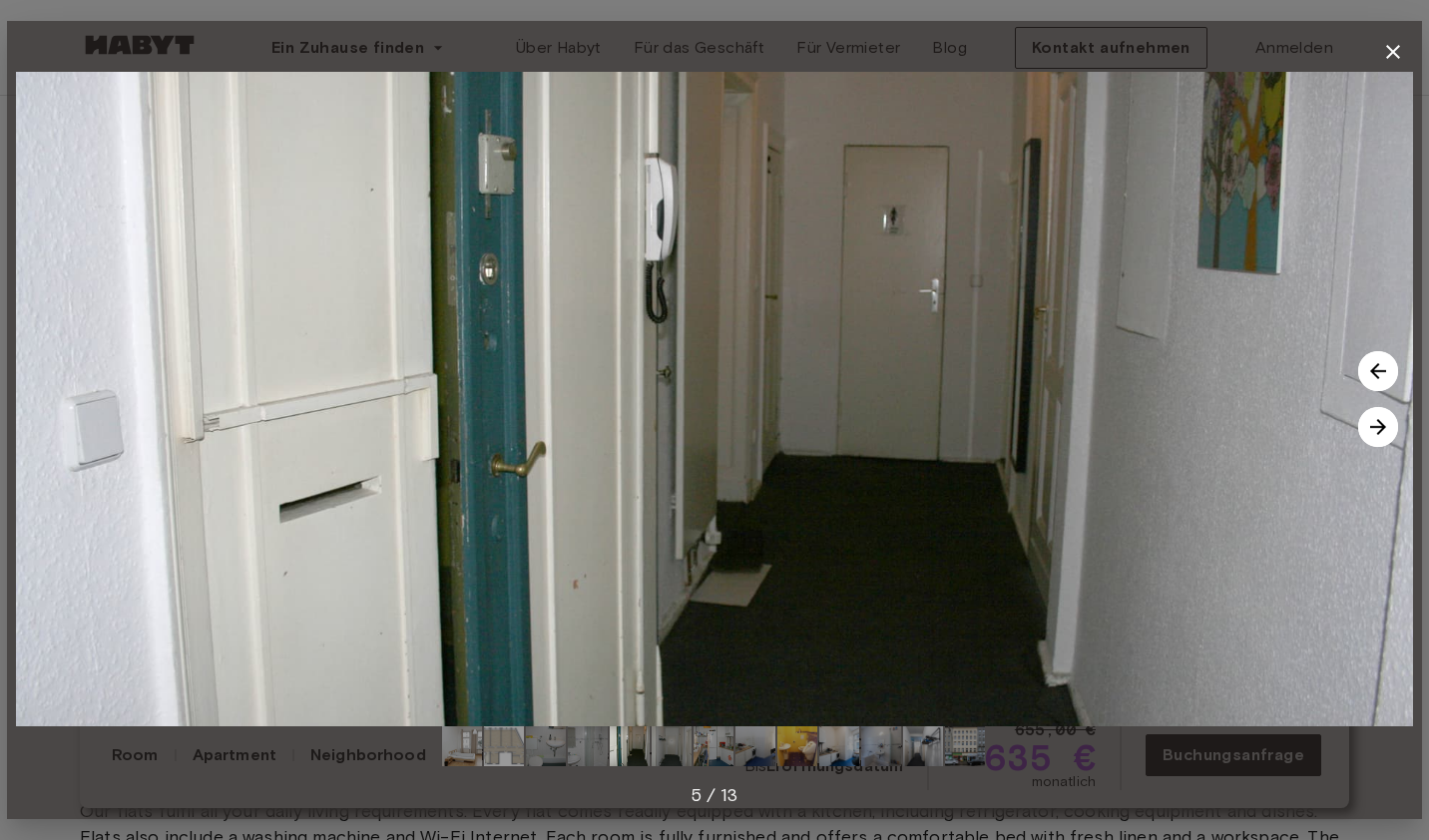 click at bounding box center [1378, 427] 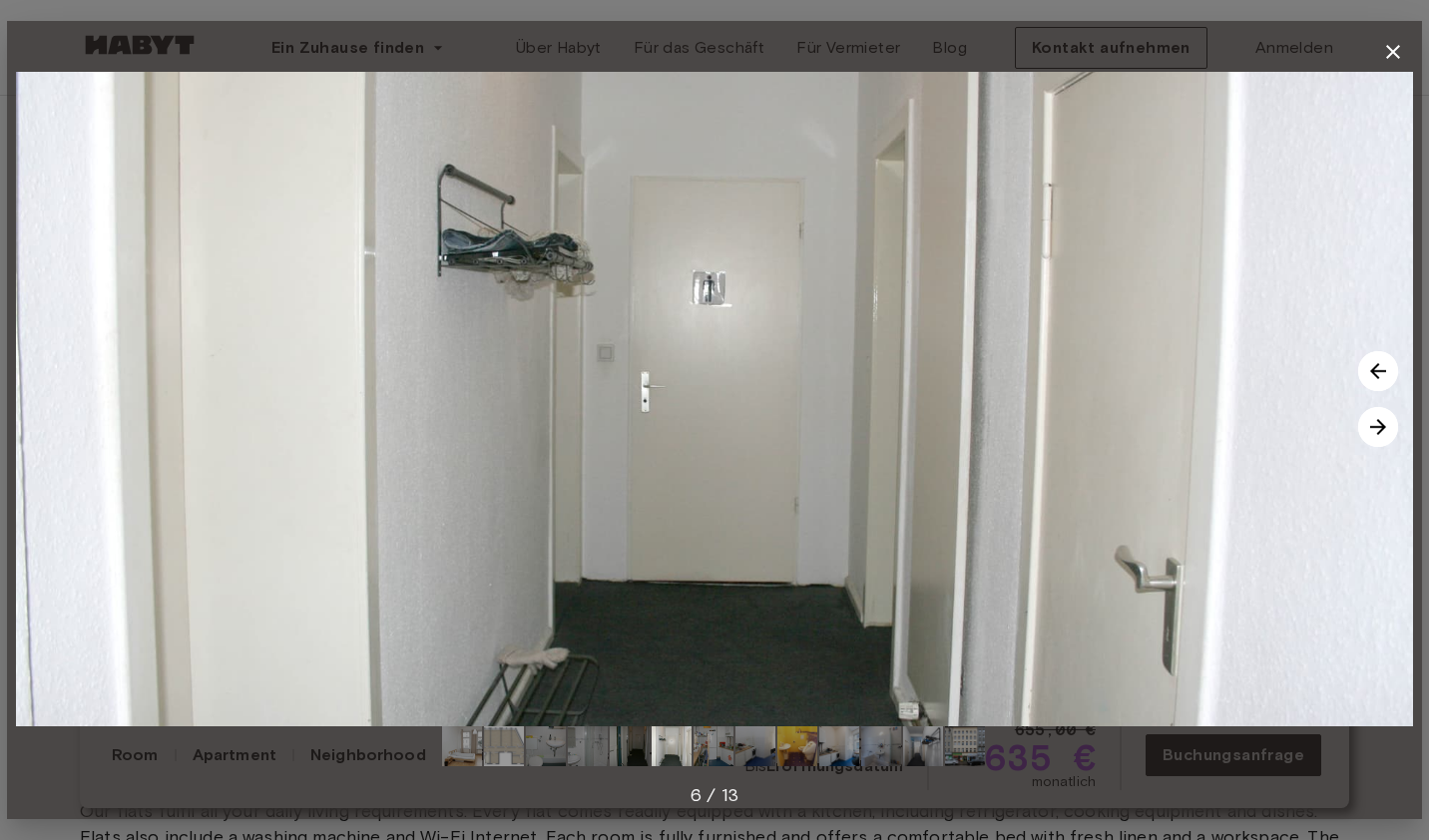 click at bounding box center (1378, 427) 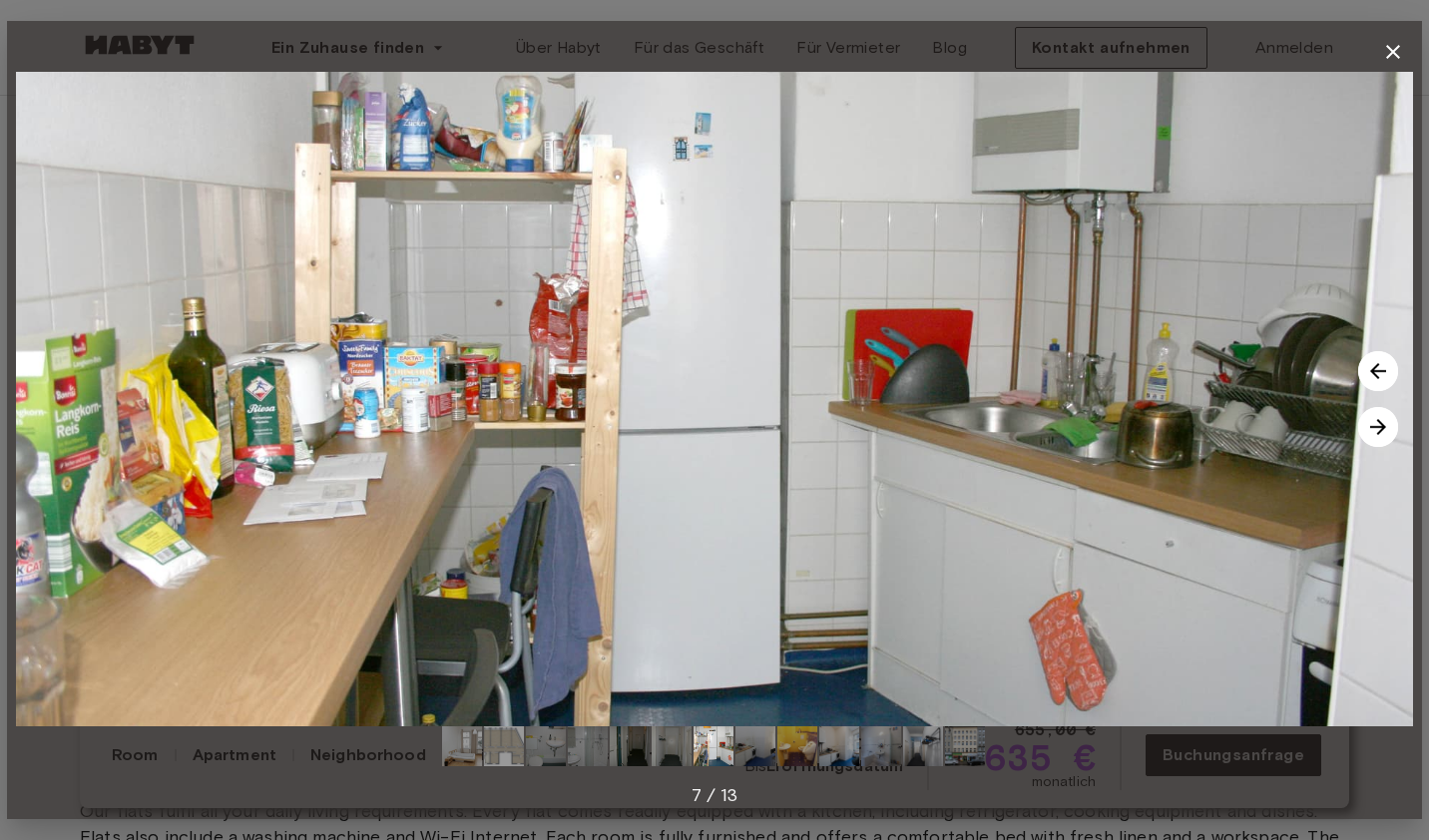 click at bounding box center [1378, 427] 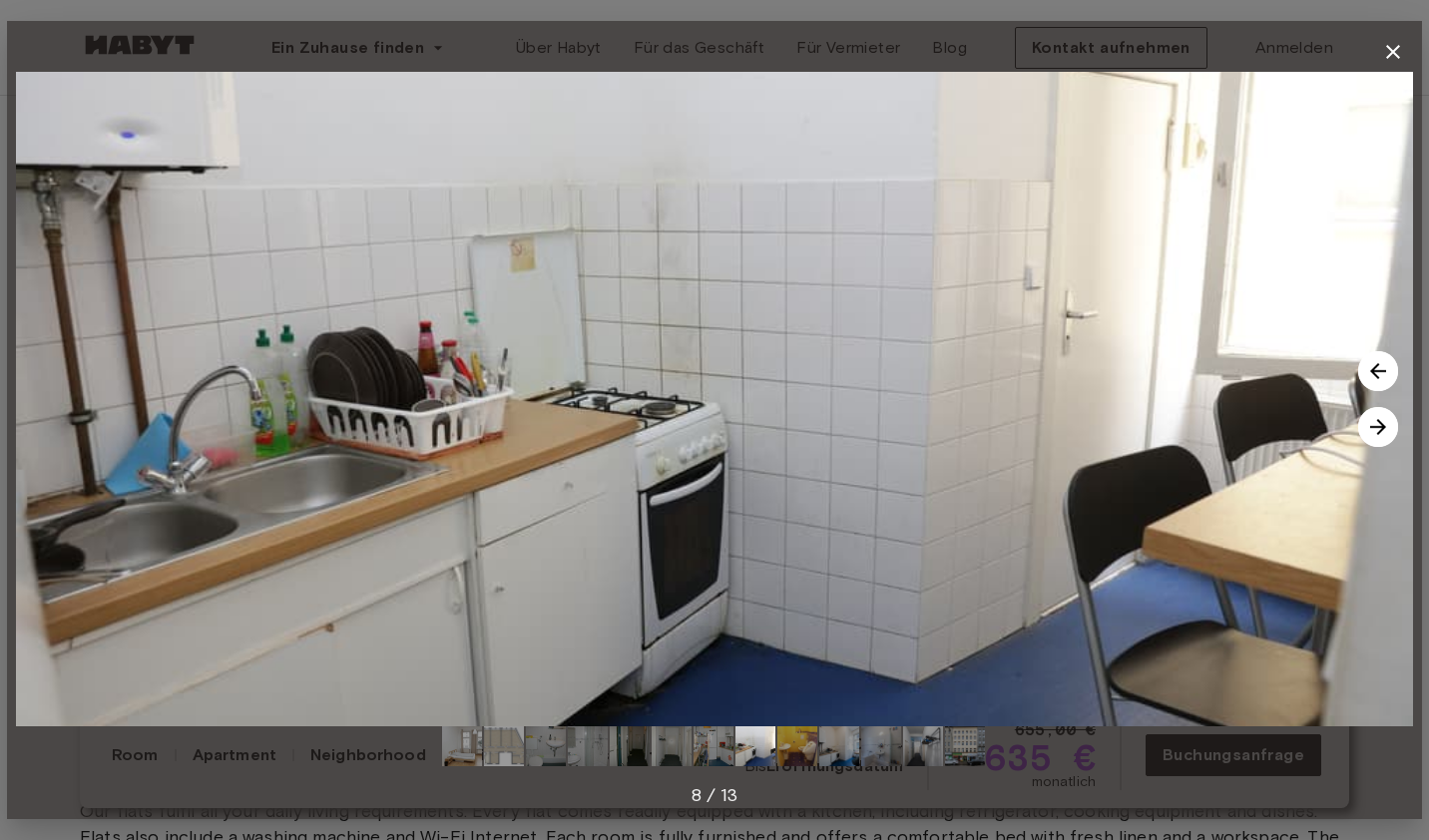 click at bounding box center (1378, 427) 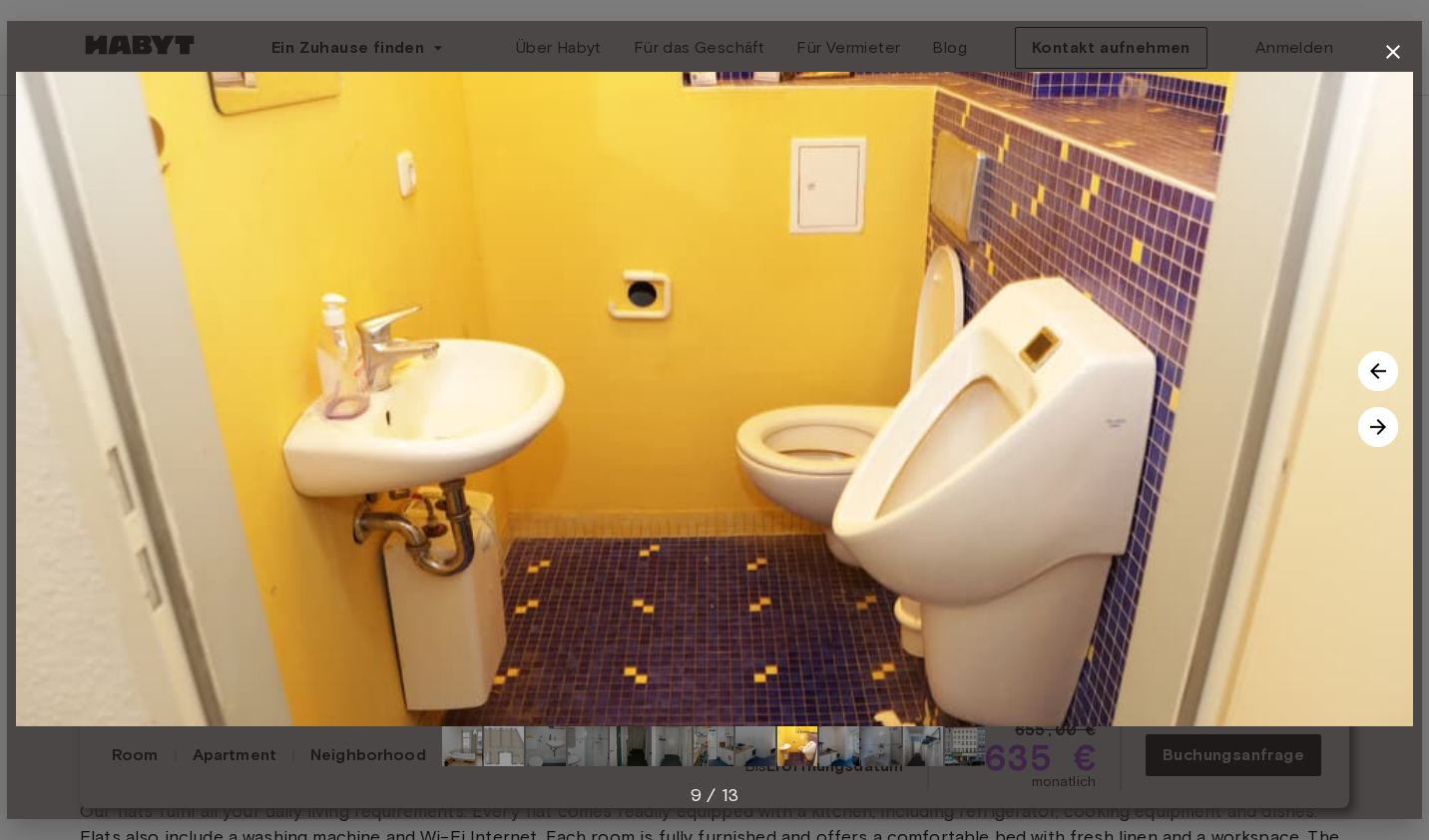 click at bounding box center [1378, 427] 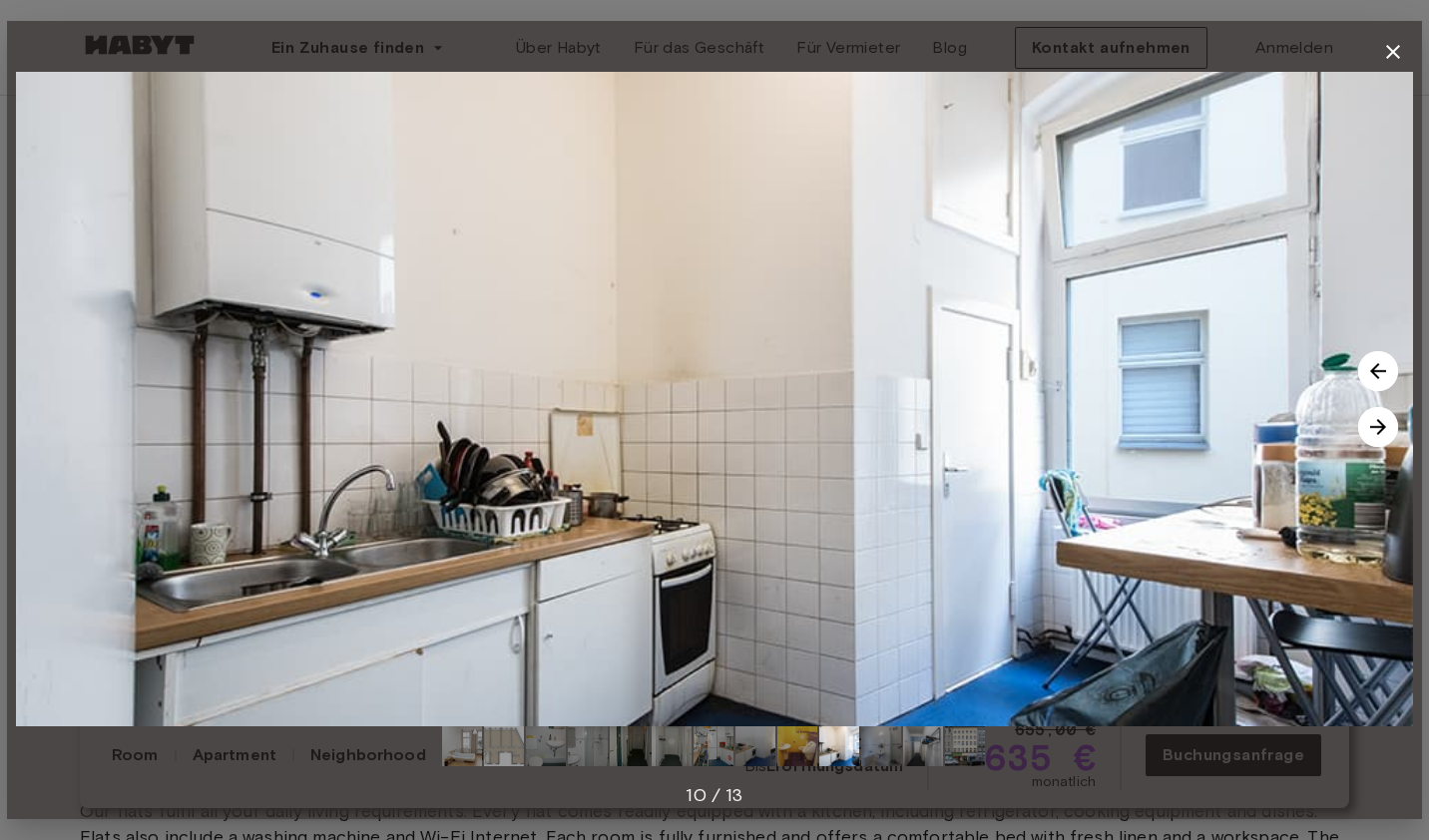 click at bounding box center (1378, 427) 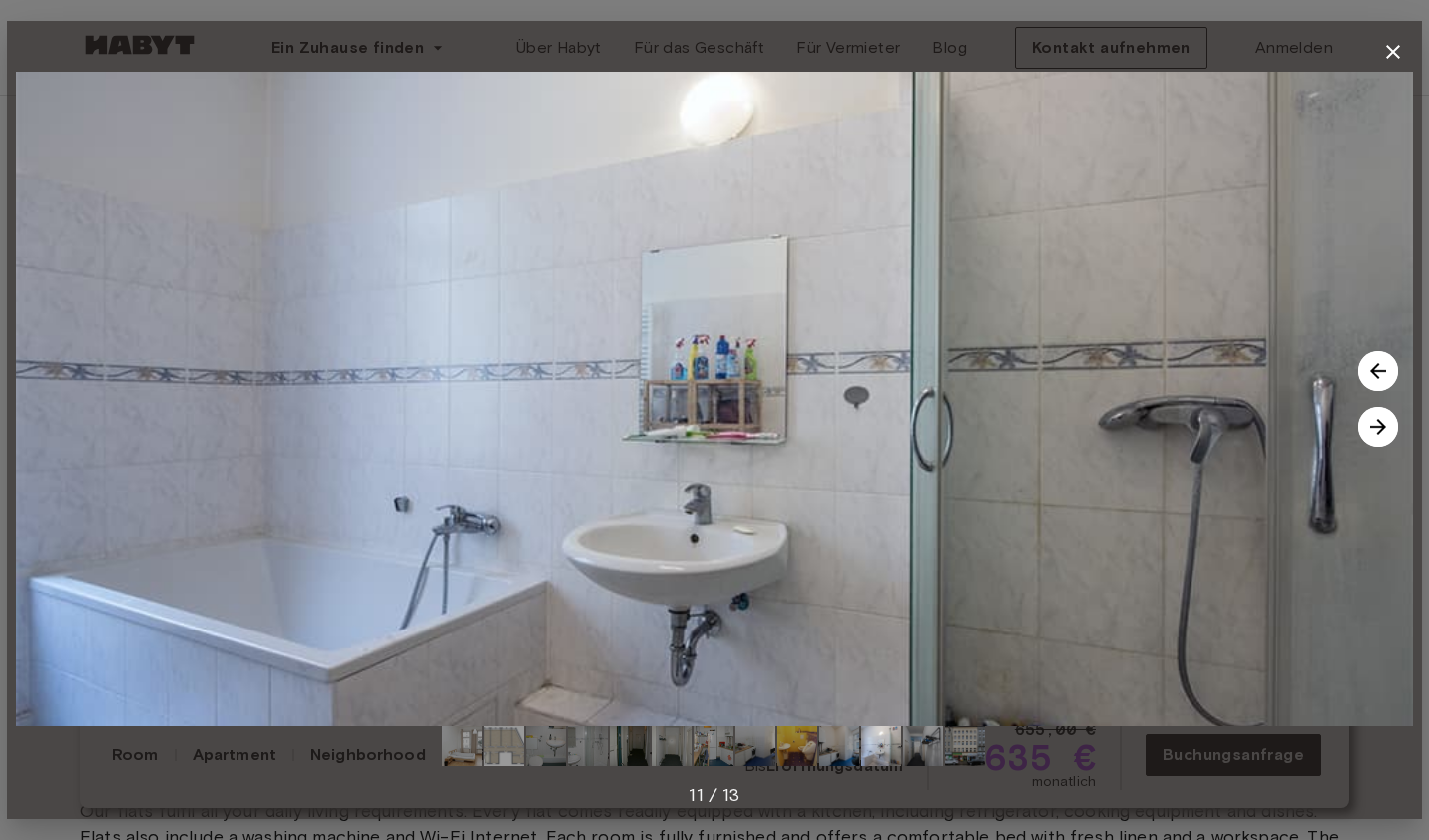 click at bounding box center (1378, 427) 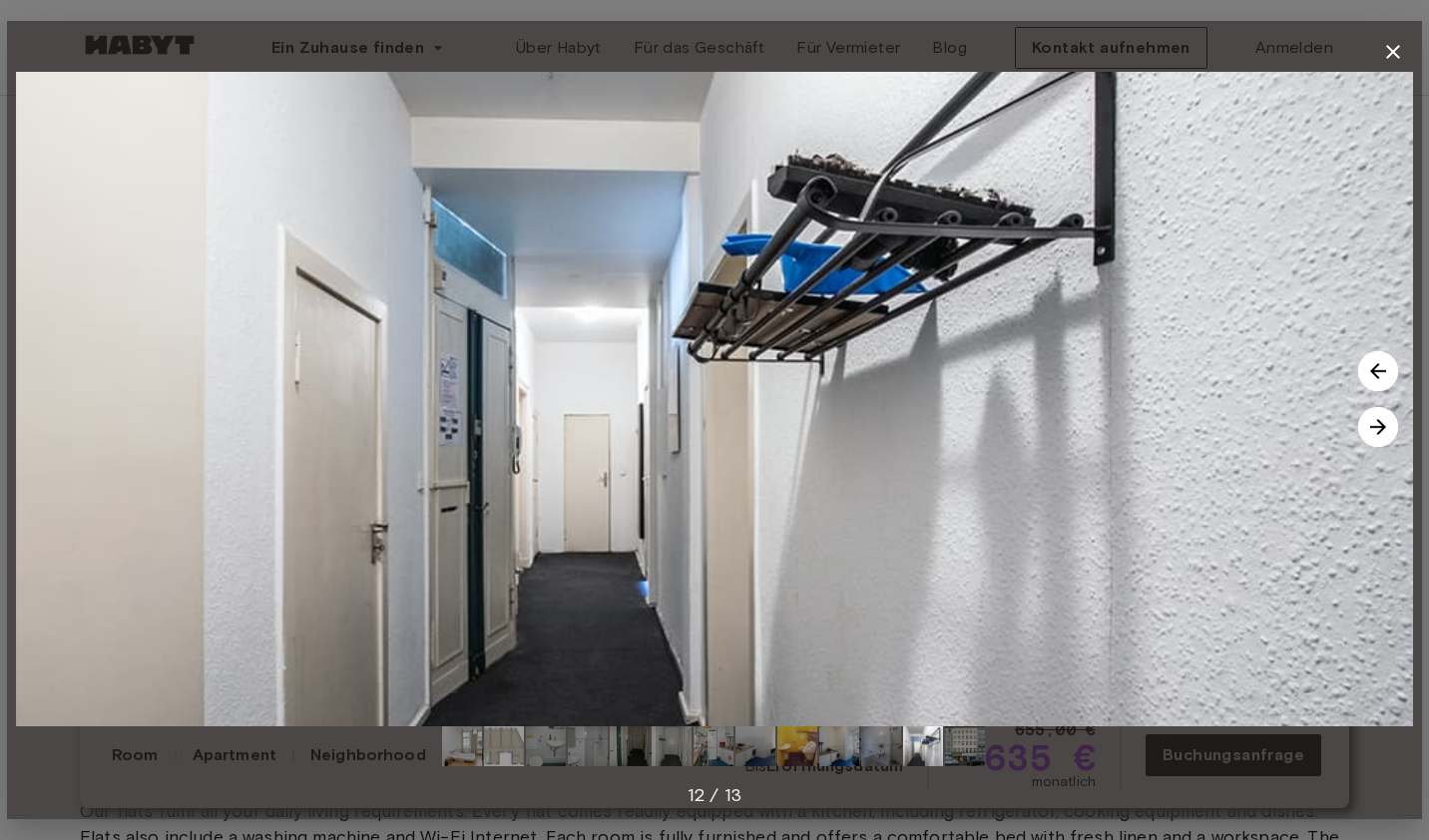 click at bounding box center [1378, 427] 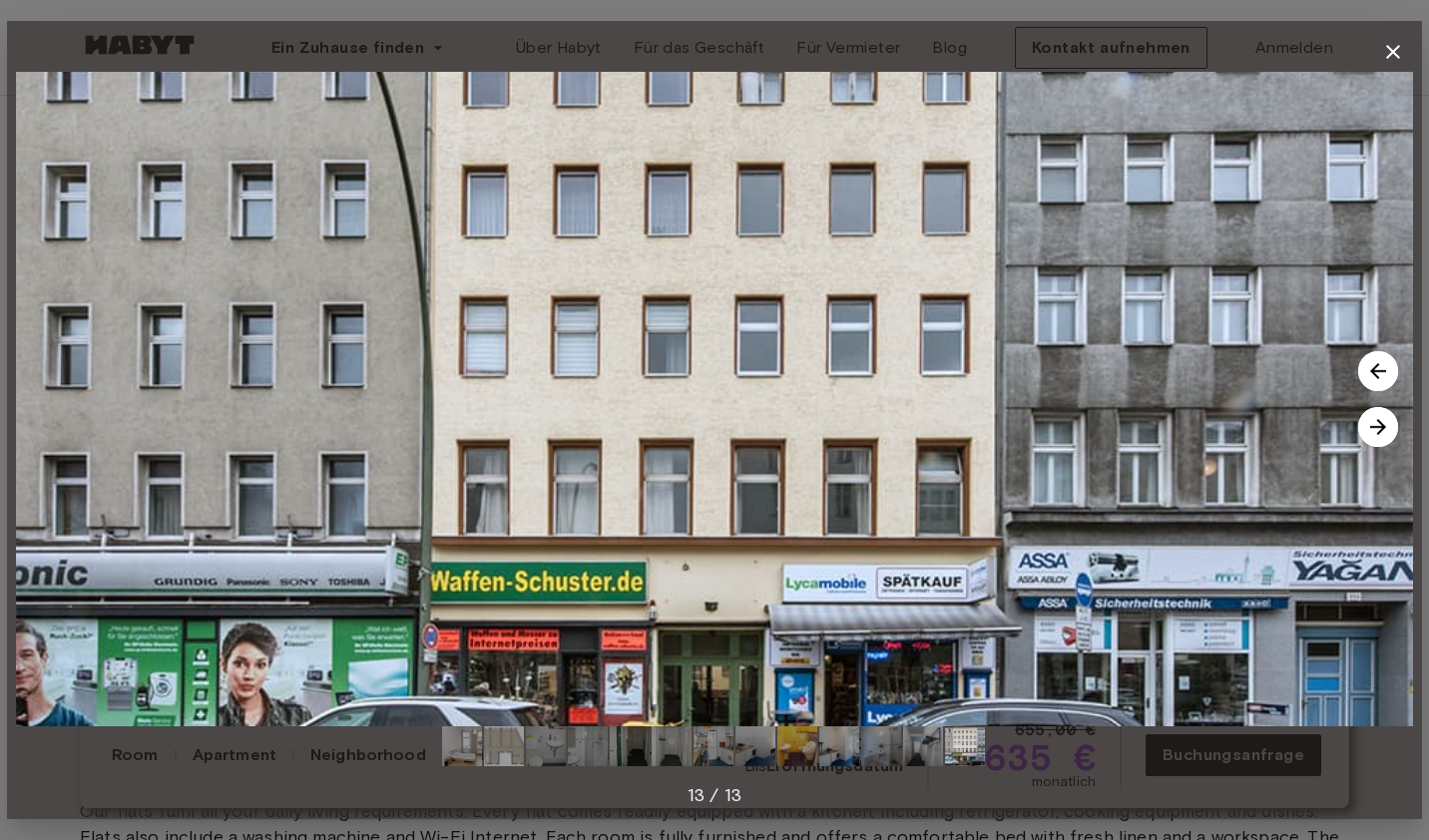 click at bounding box center [1378, 427] 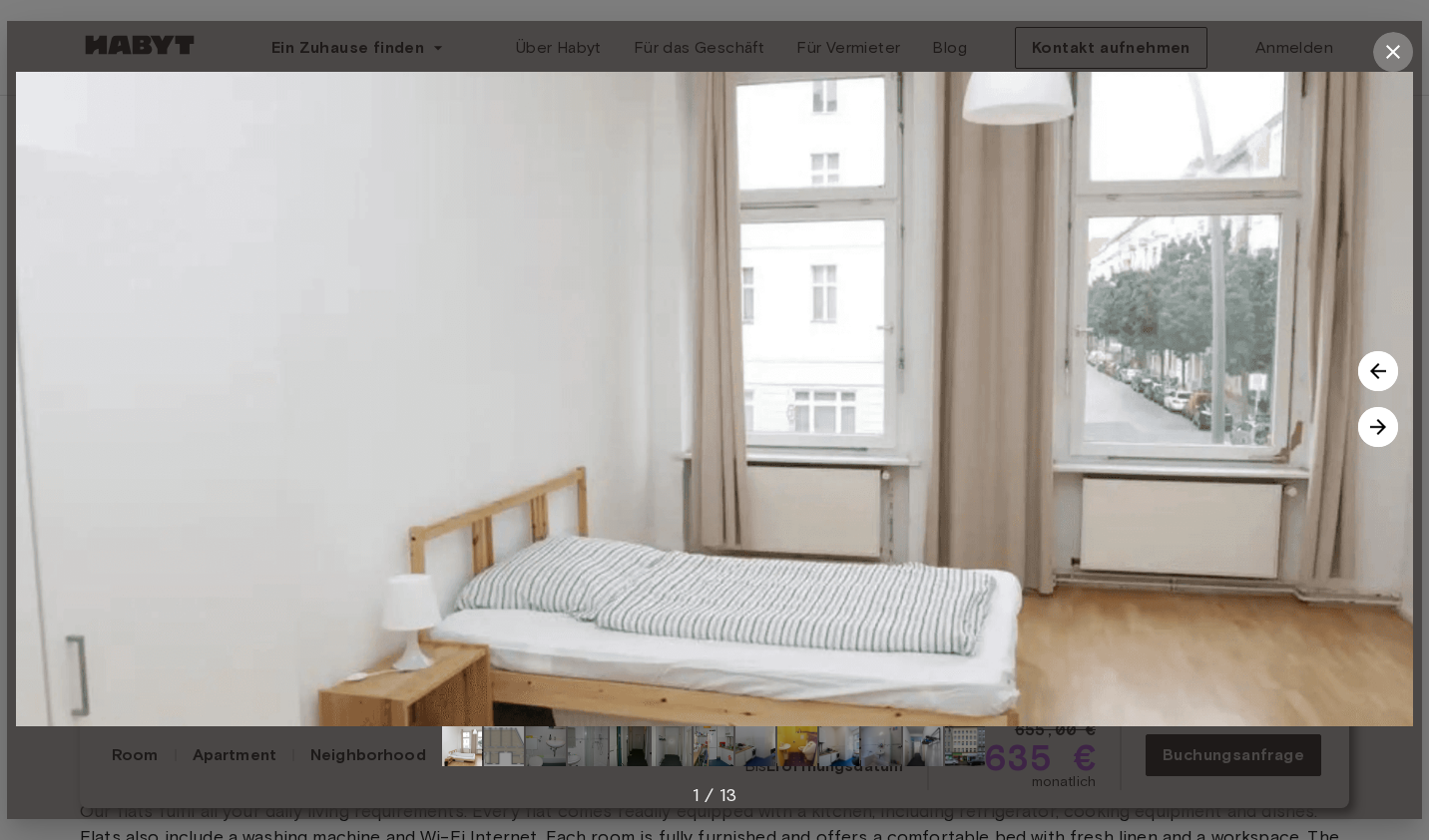 click 